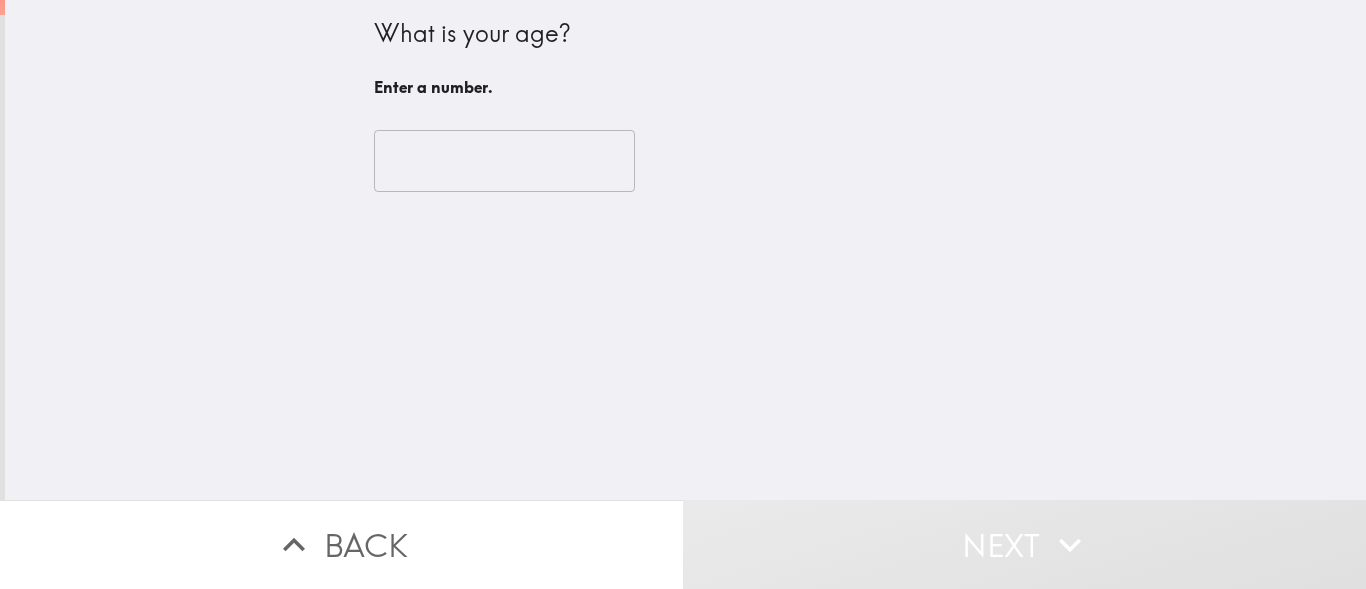 scroll, scrollTop: 0, scrollLeft: 0, axis: both 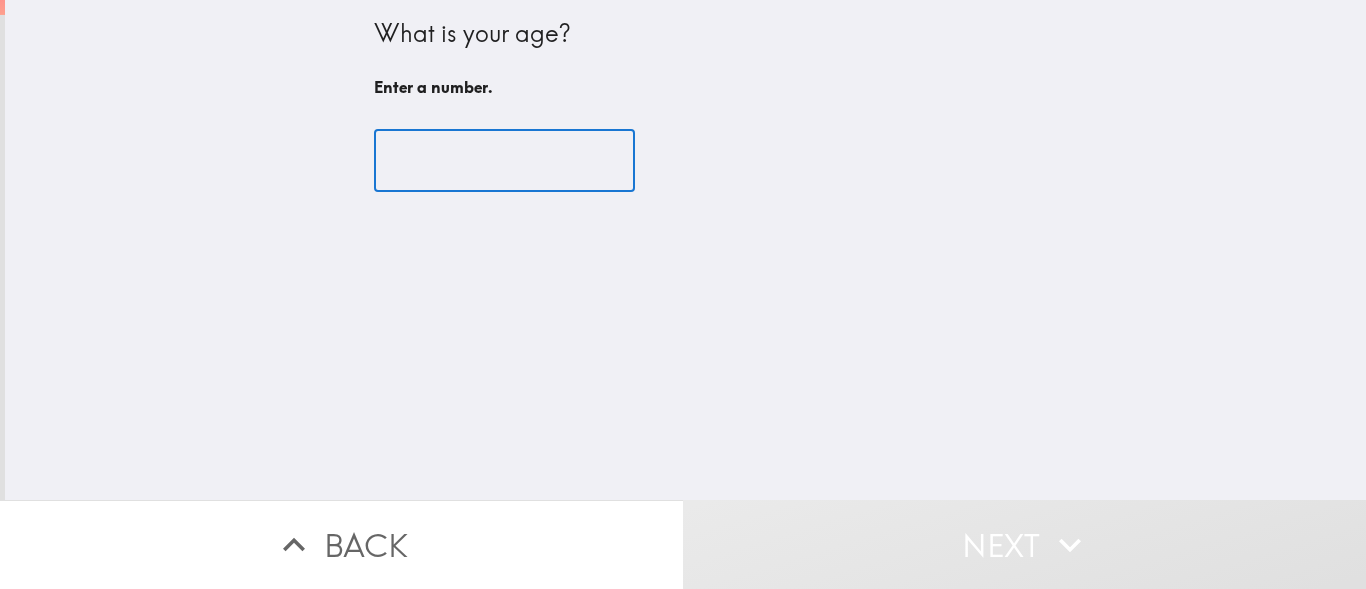 click at bounding box center (504, 161) 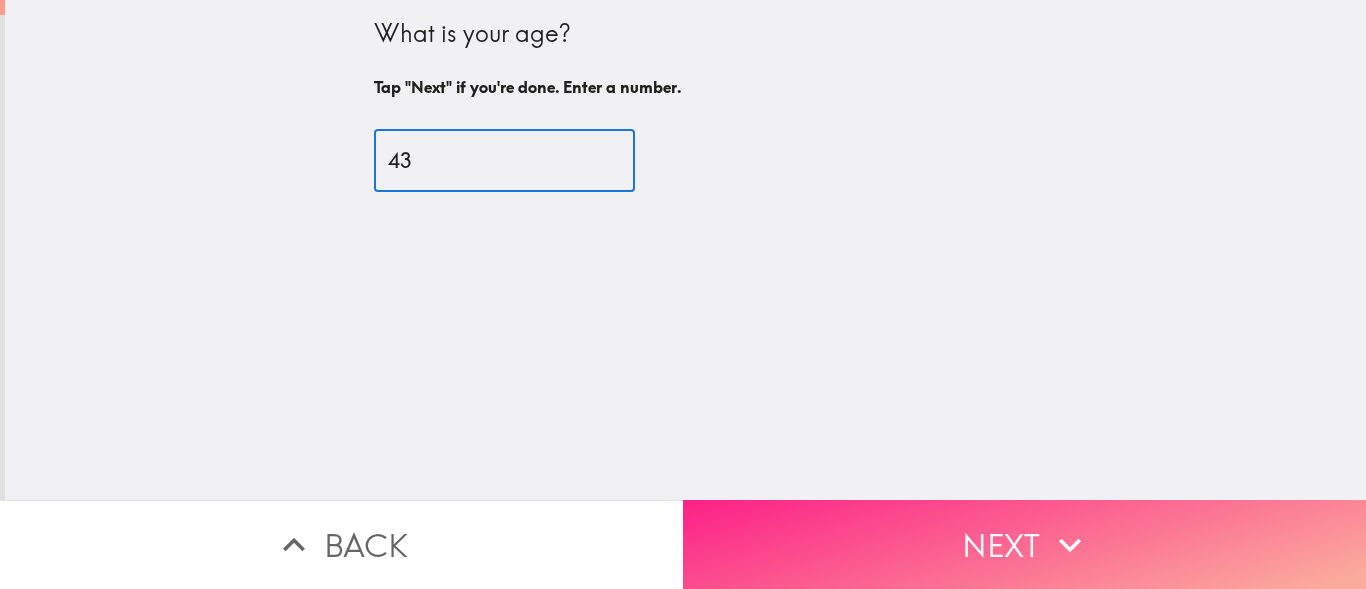 type on "43" 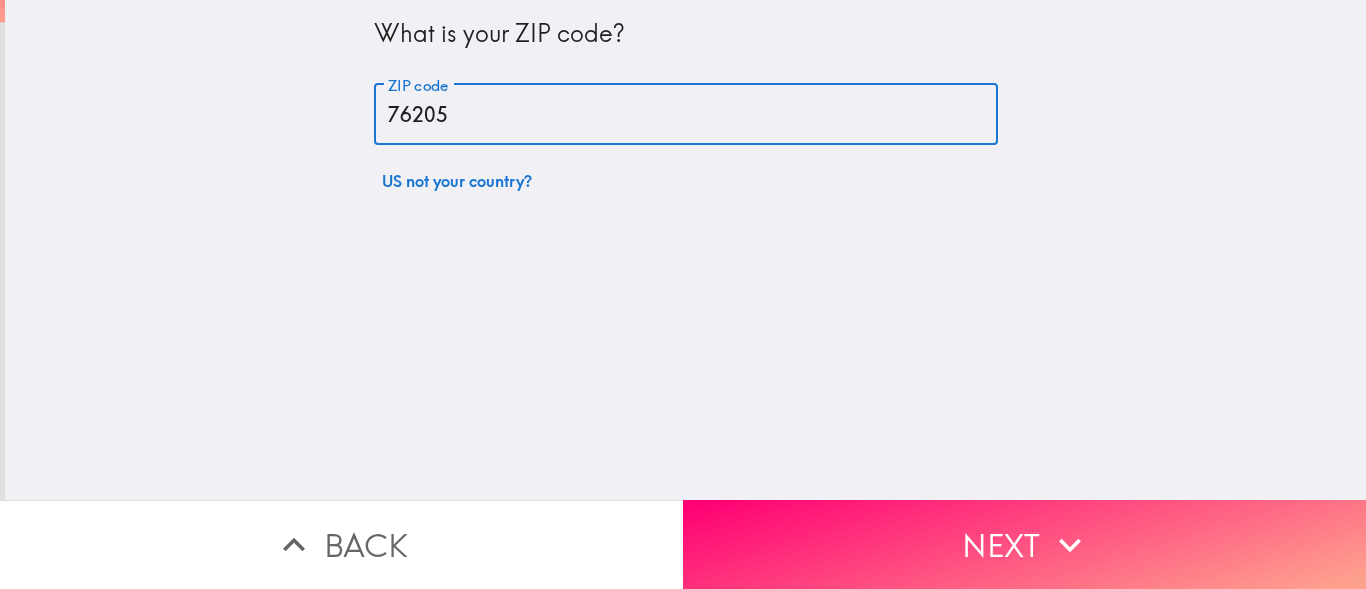 type on "76205" 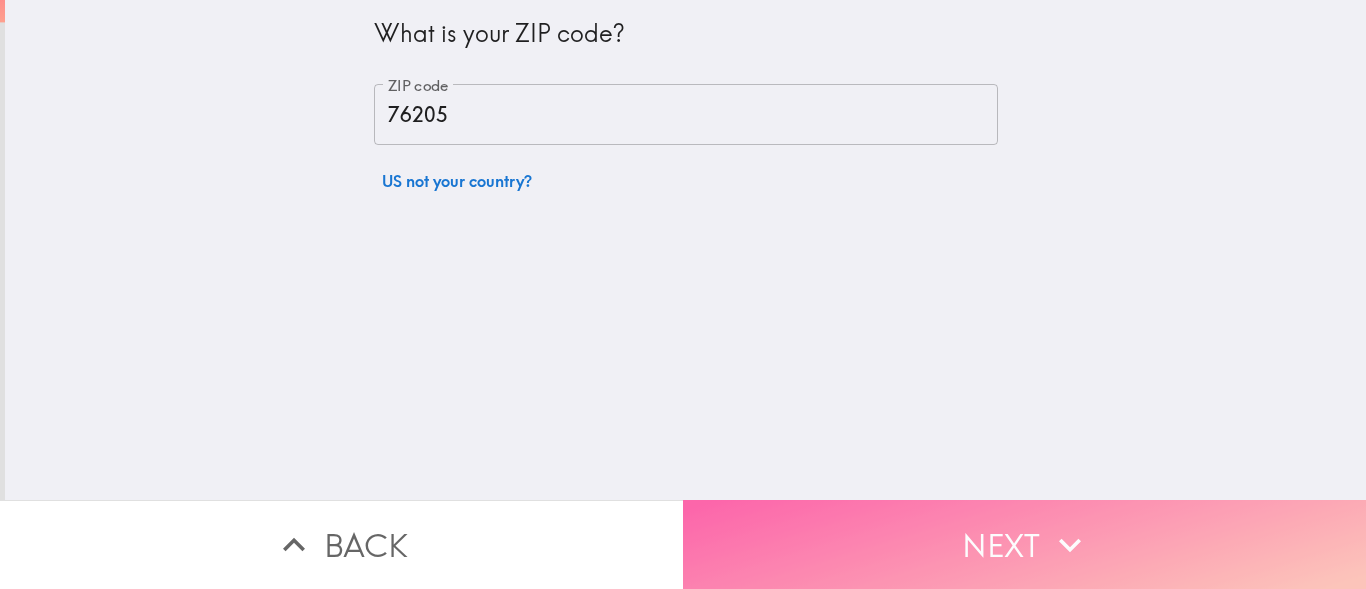 click on "Next" at bounding box center [1024, 544] 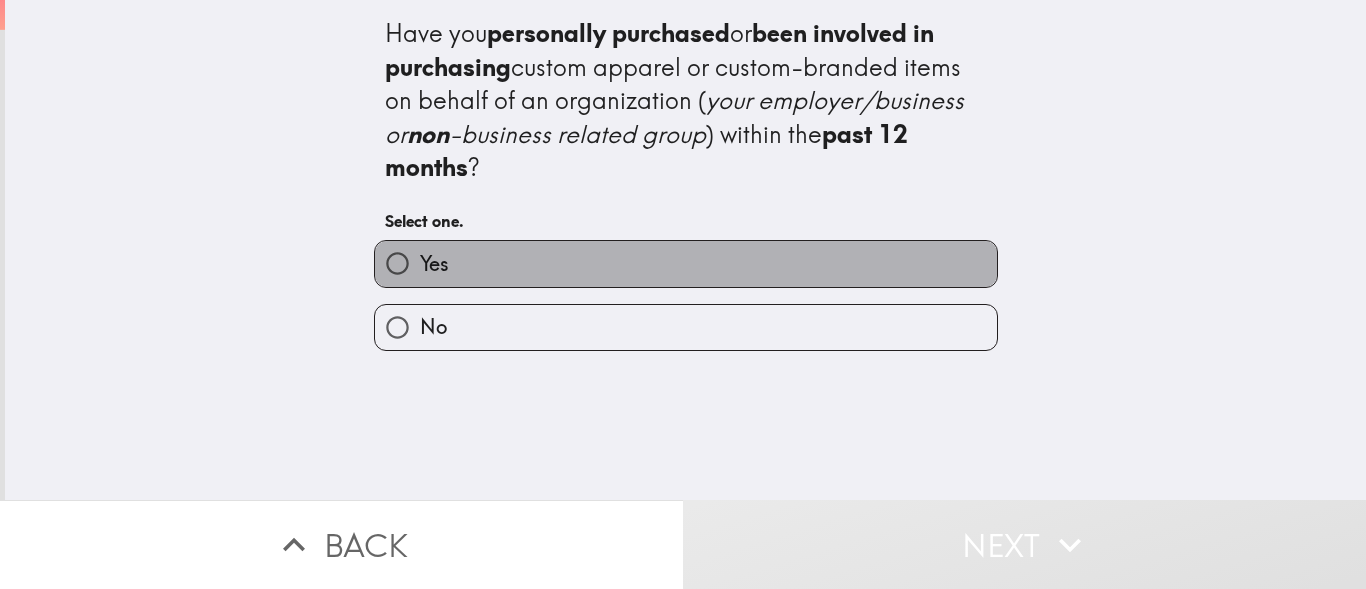 click on "Yes" at bounding box center (434, 264) 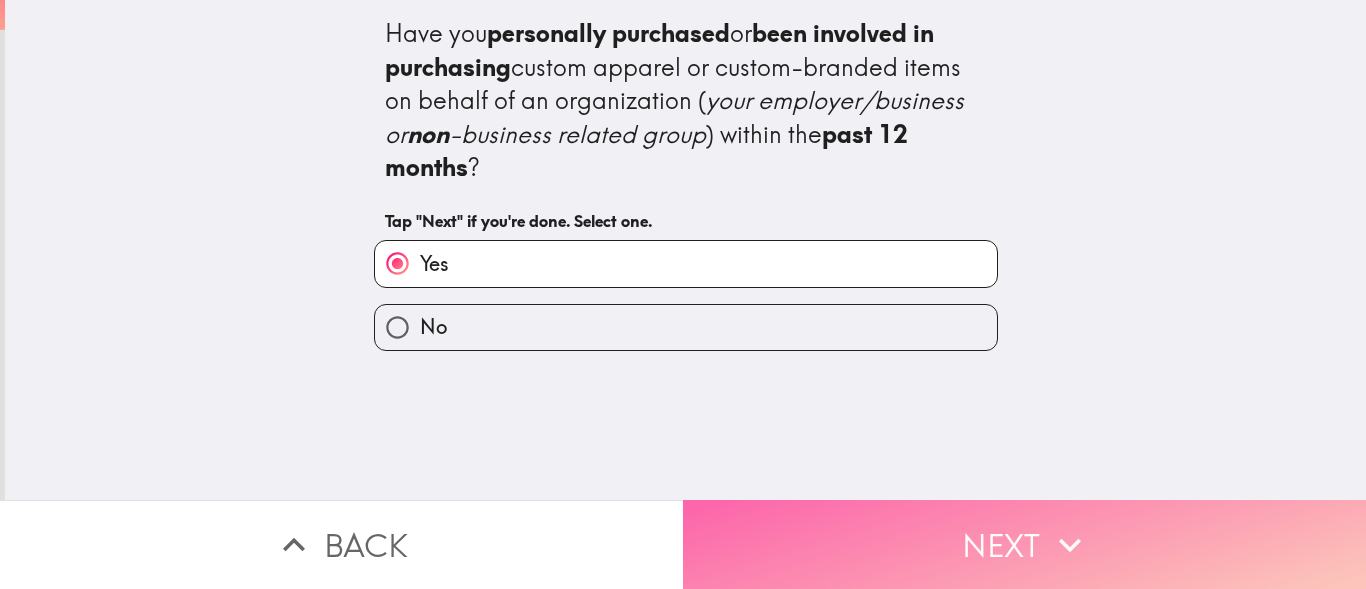 click on "Next" at bounding box center [1024, 544] 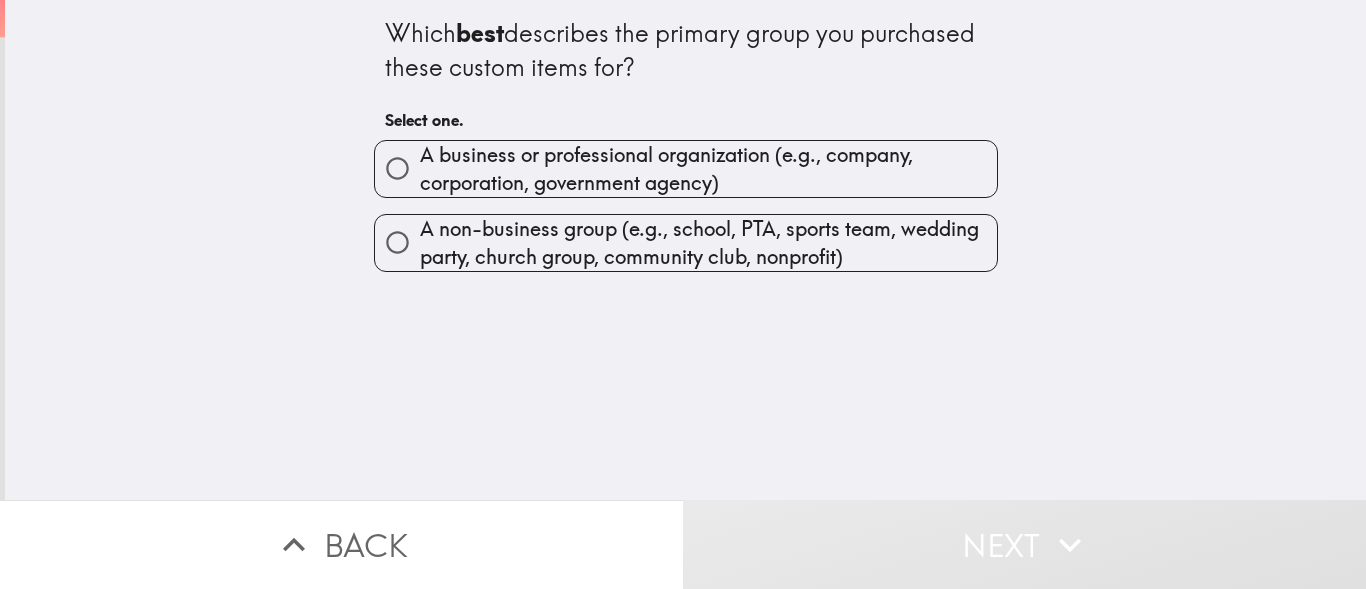 click on "A business or professional organization (e.g., company, corporation, government agency)" at bounding box center (708, 169) 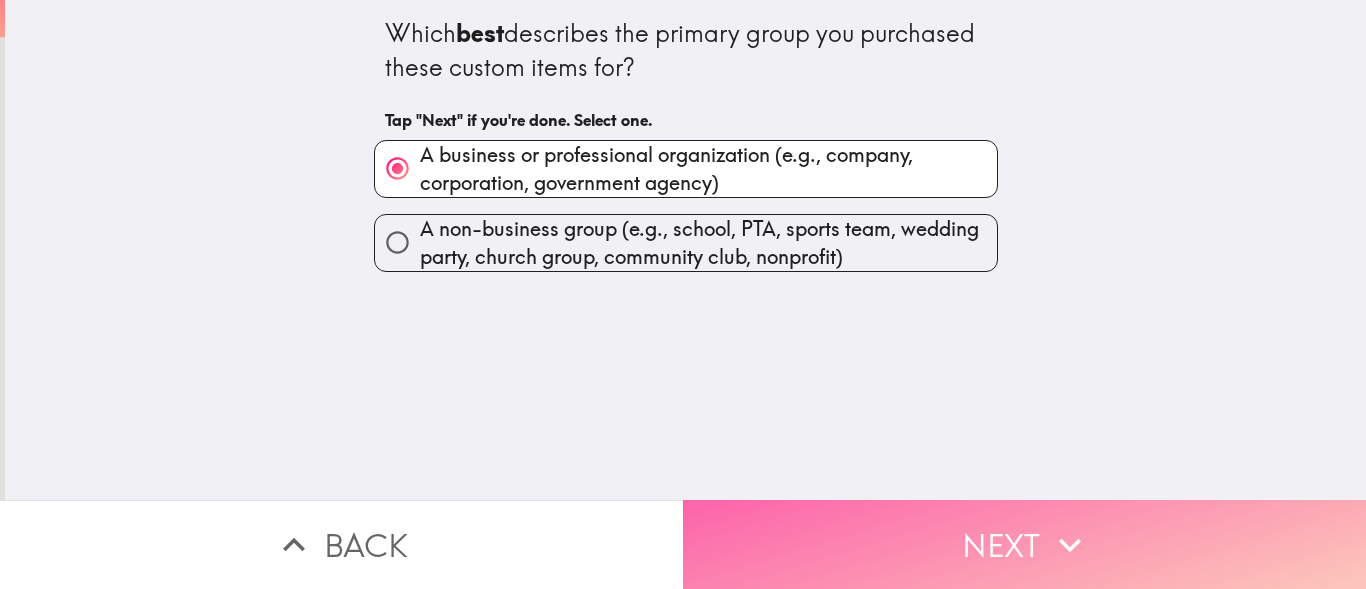 click on "Next" at bounding box center [1024, 544] 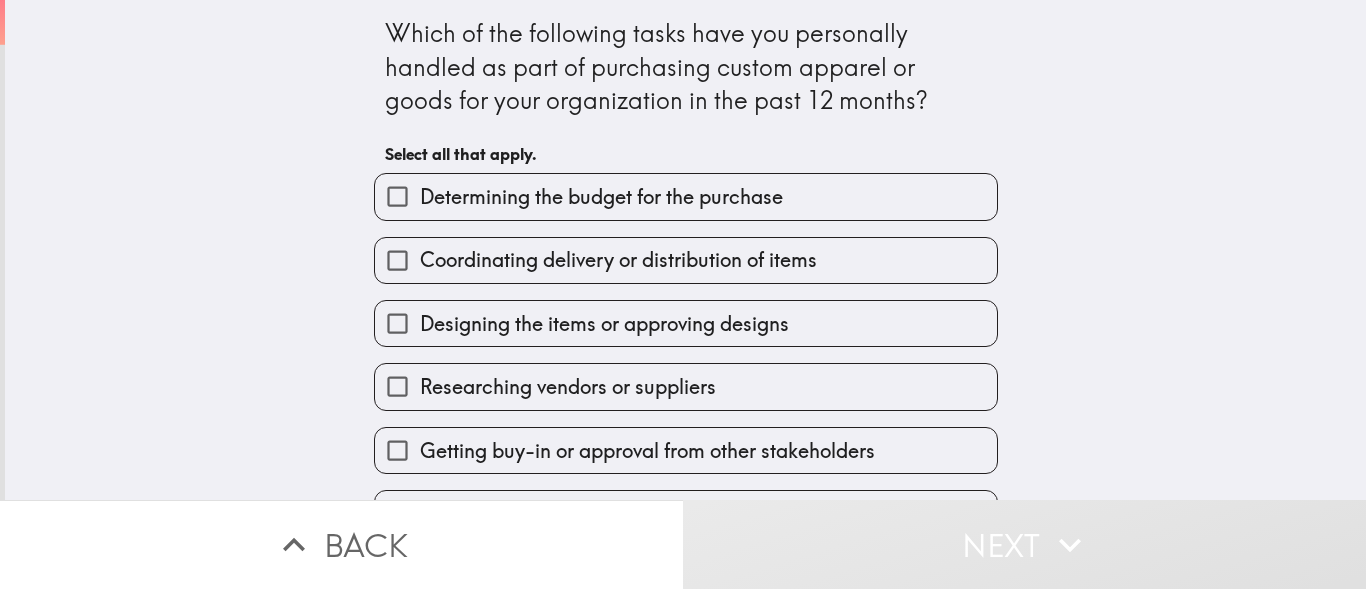 click on "Which of the following tasks have you personally handled as part of purchasing custom apparel or goods for your organization in the past 12 months? Select all that apply. Determining the budget for the purchase Coordinating delivery or distribution of items Designing the items or approving designs Researching vendors or suppliers Getting buy-in or approval from other stakeholders Placing the order with the vendor Other I didn't have a part in purchasing custom apparel or goods for my organization" at bounding box center [685, 250] 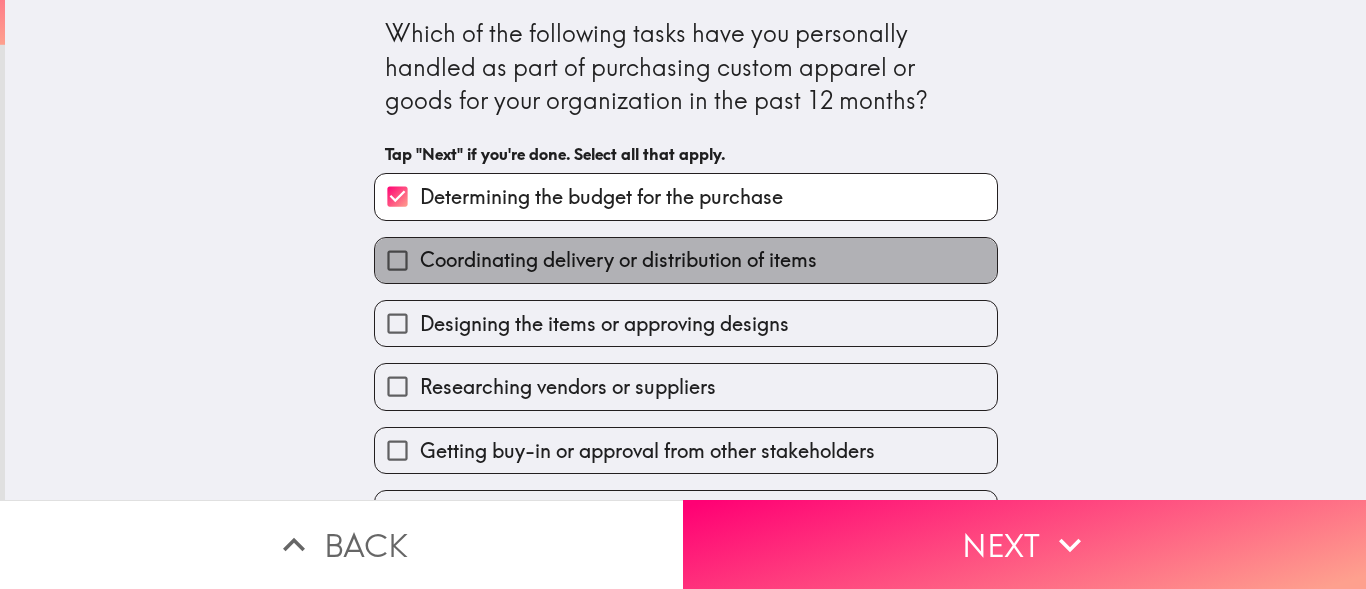 click on "Coordinating delivery or distribution of items" at bounding box center [618, 260] 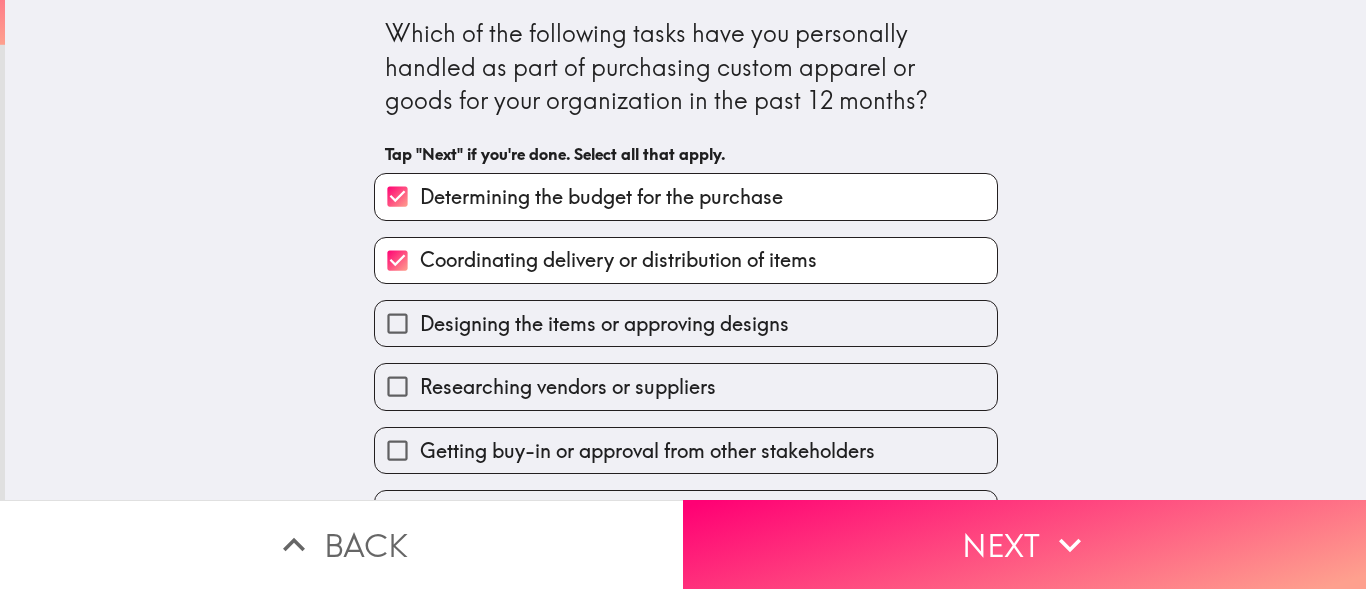 click on "Designing the items or approving designs" at bounding box center [397, 323] 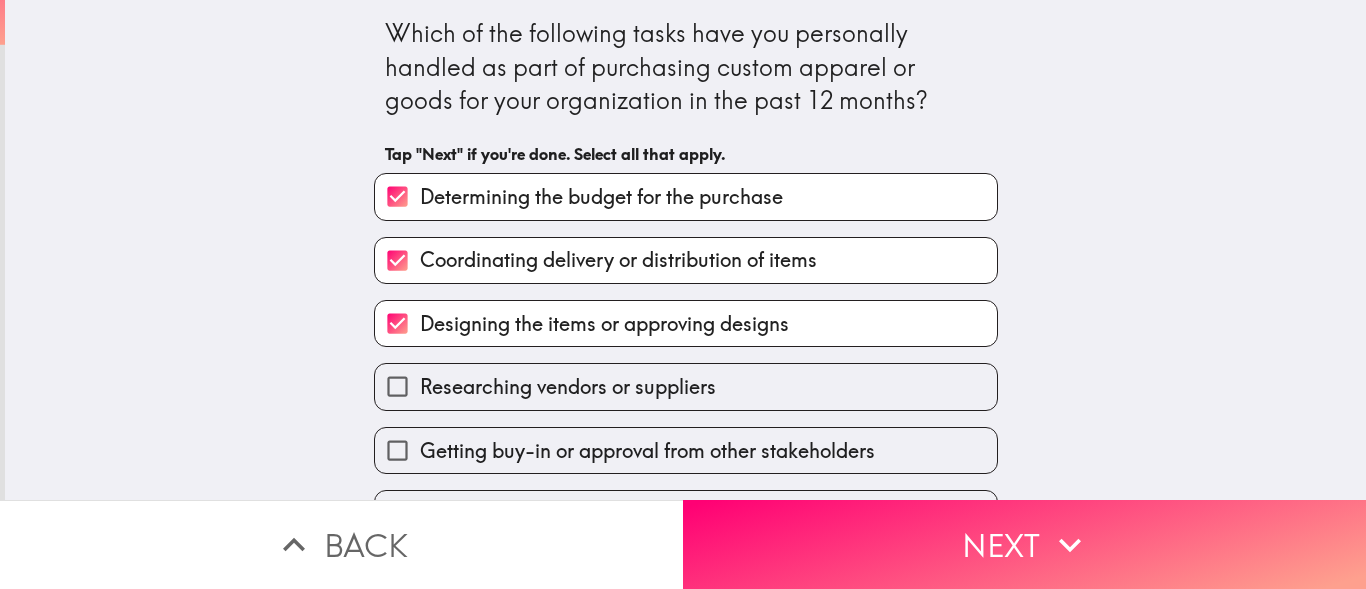 click on "Researching vendors or suppliers" at bounding box center [397, 386] 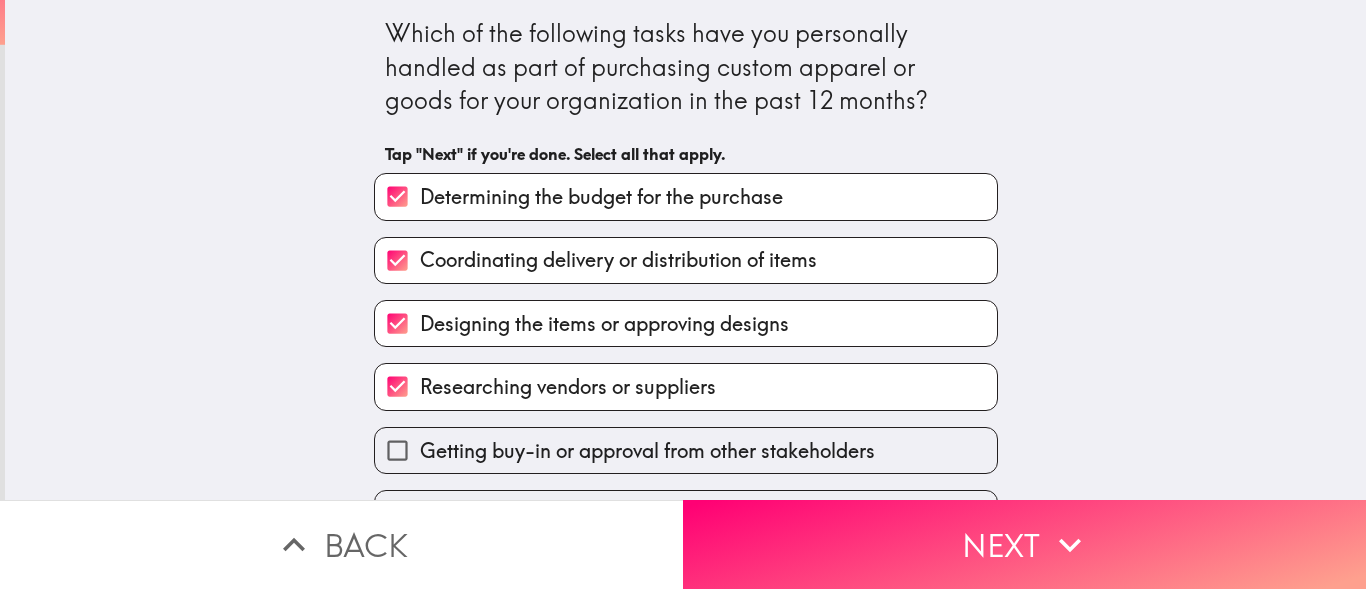scroll, scrollTop: 190, scrollLeft: 0, axis: vertical 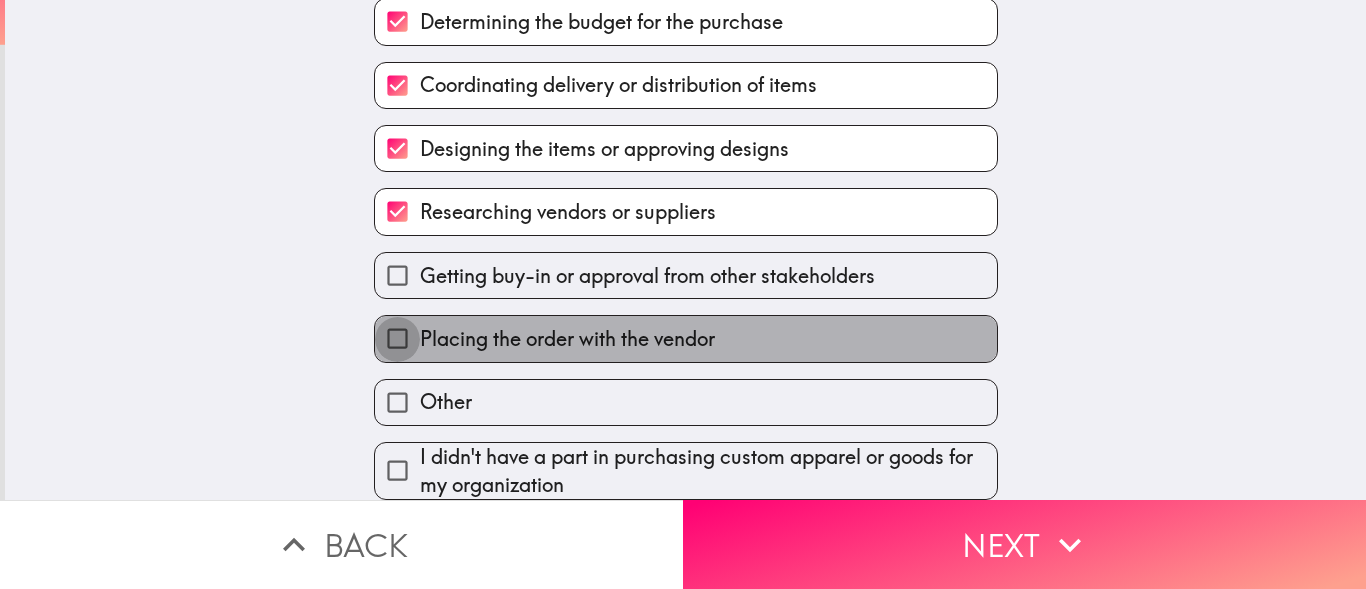 click on "Placing the order with the vendor" at bounding box center [397, 338] 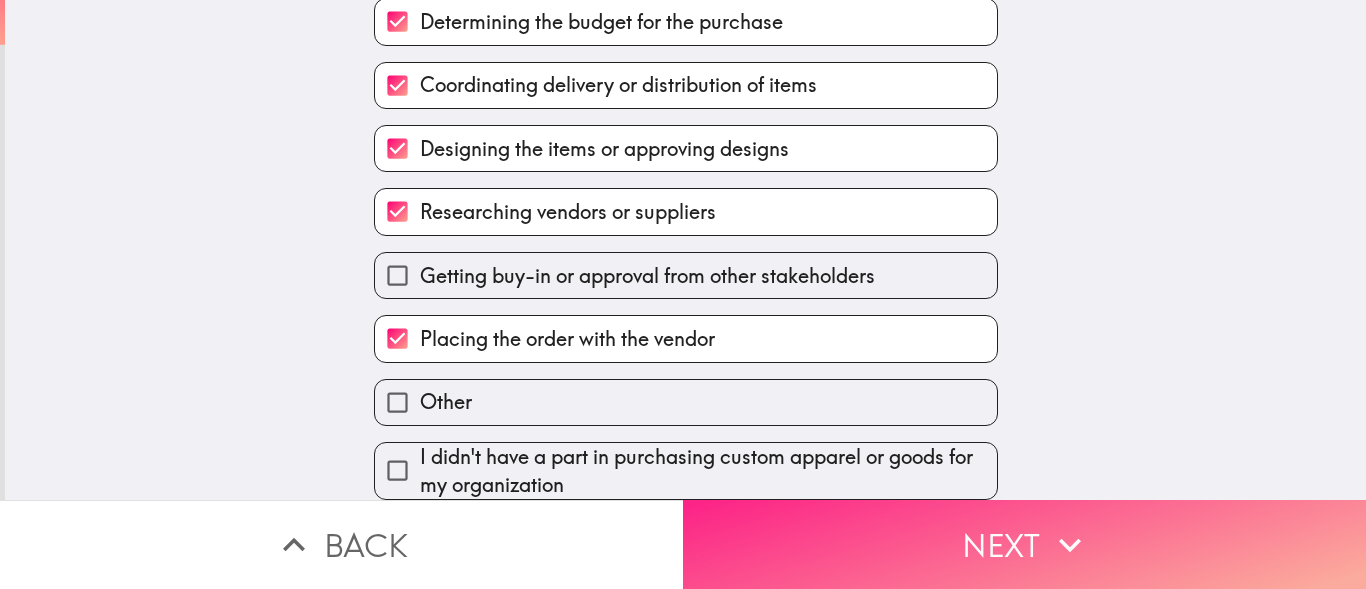 click 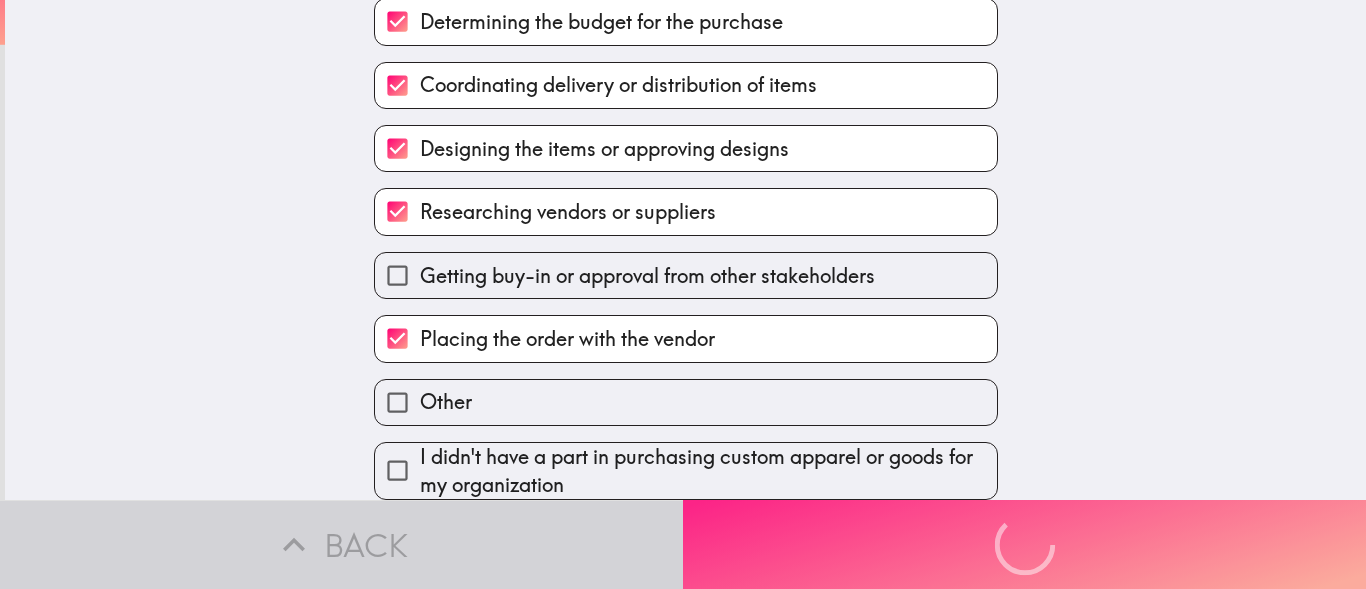 scroll, scrollTop: 0, scrollLeft: 0, axis: both 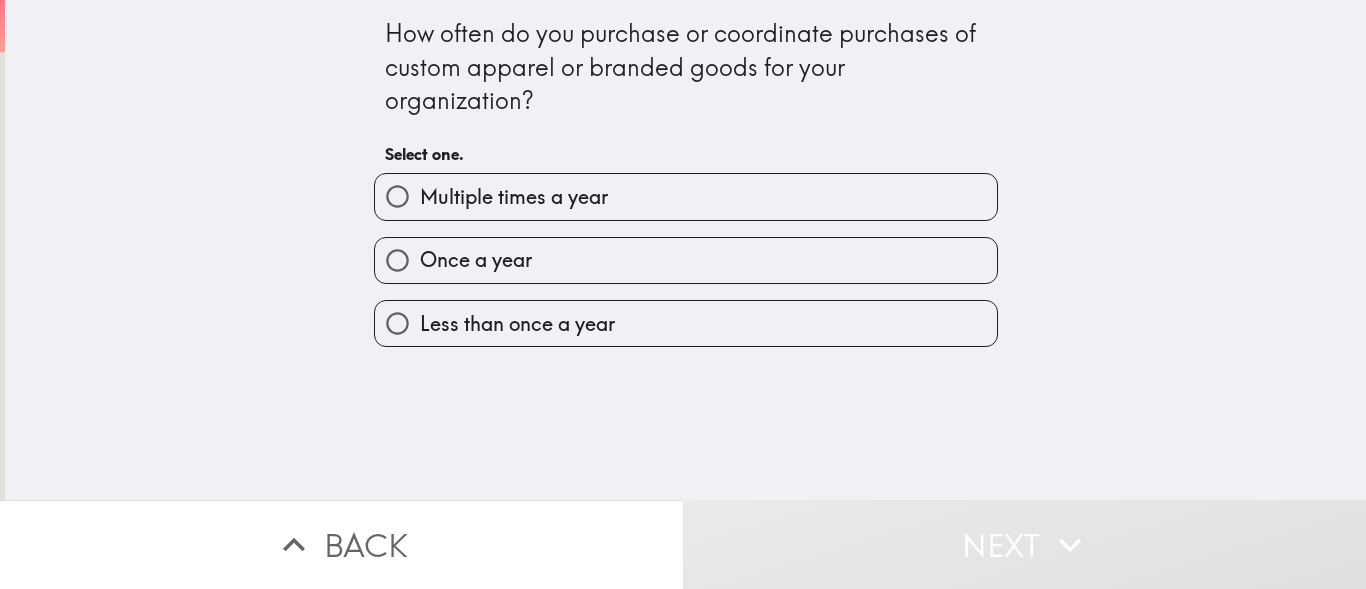 click on "Multiple times a year" at bounding box center [397, 196] 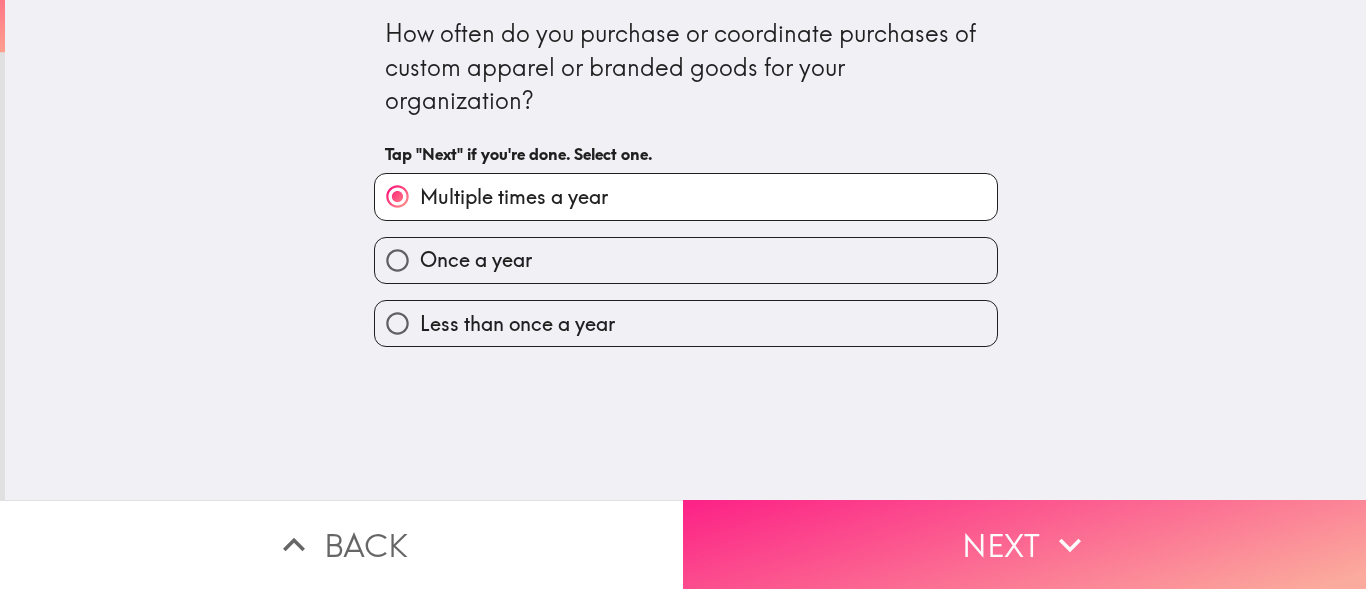 click on "Next" at bounding box center (1024, 544) 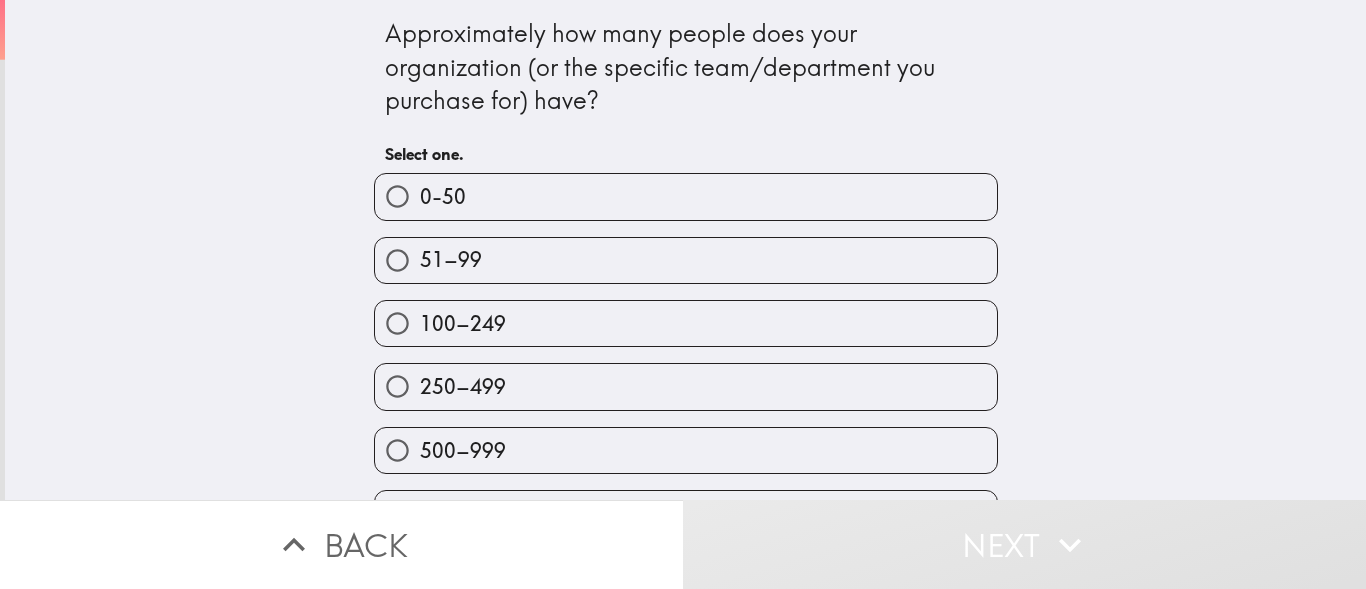click on "Approximately how many people does your organization (or the specific team/department you purchase for) have? Select one. 0-50 51–99 100–[PHONE_NUMBER] 1,000 or more" at bounding box center (685, 250) 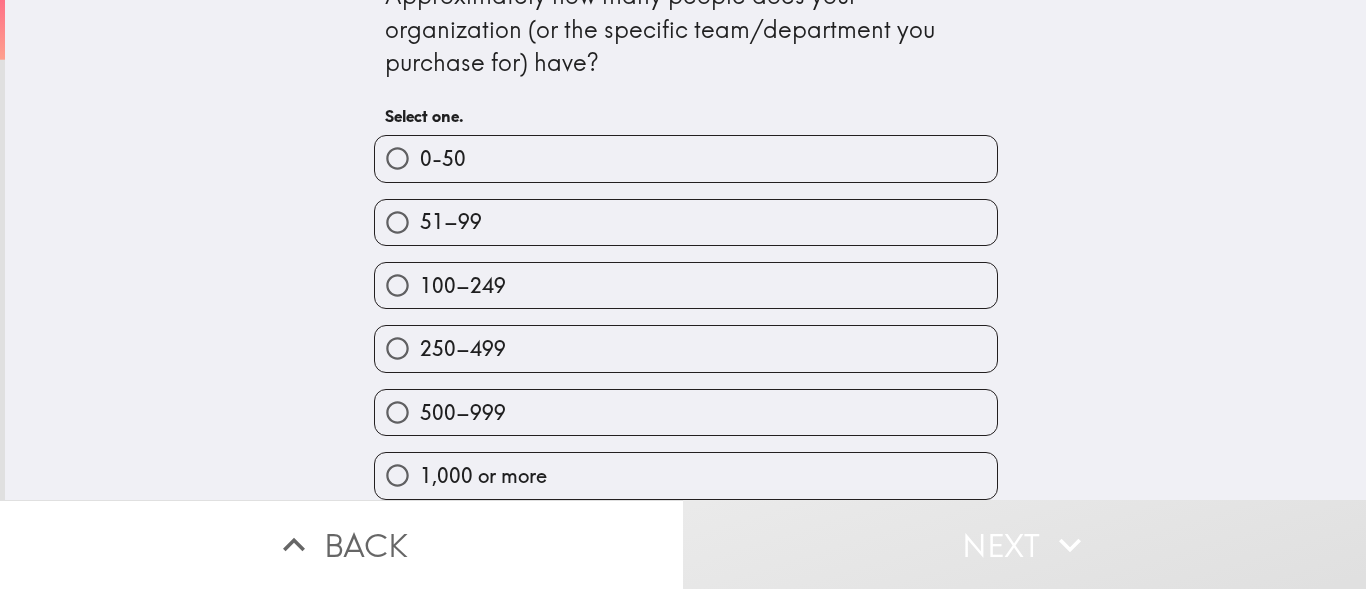 scroll, scrollTop: 53, scrollLeft: 0, axis: vertical 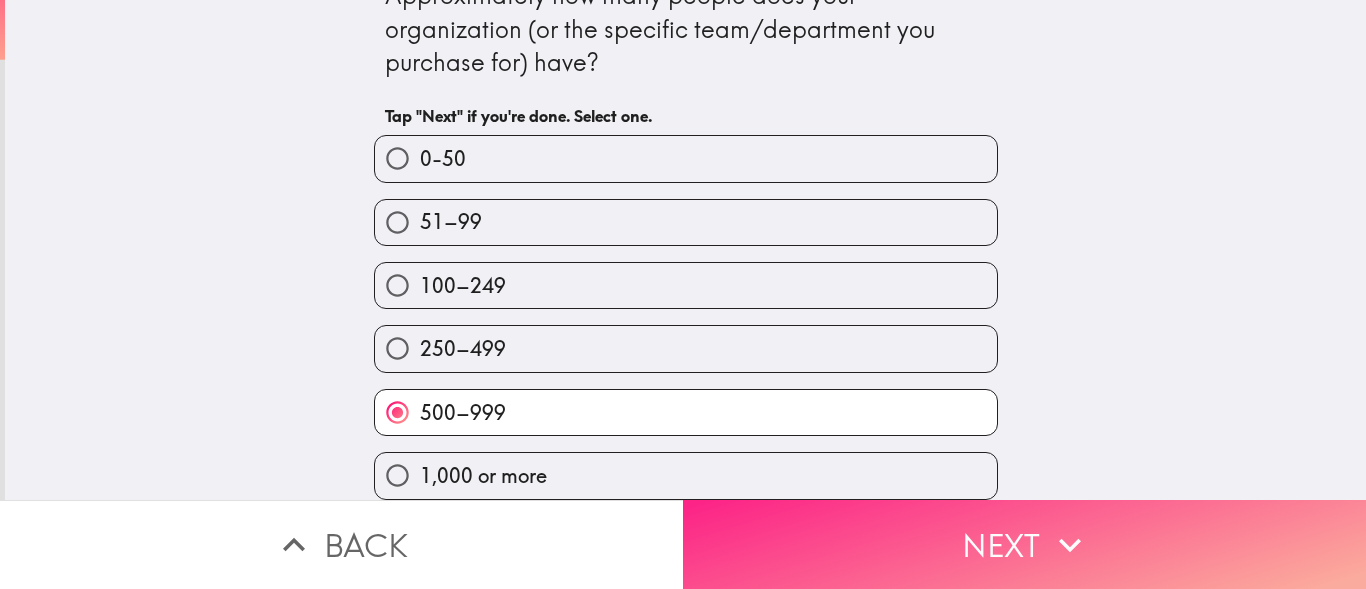 click on "Next" at bounding box center [1024, 544] 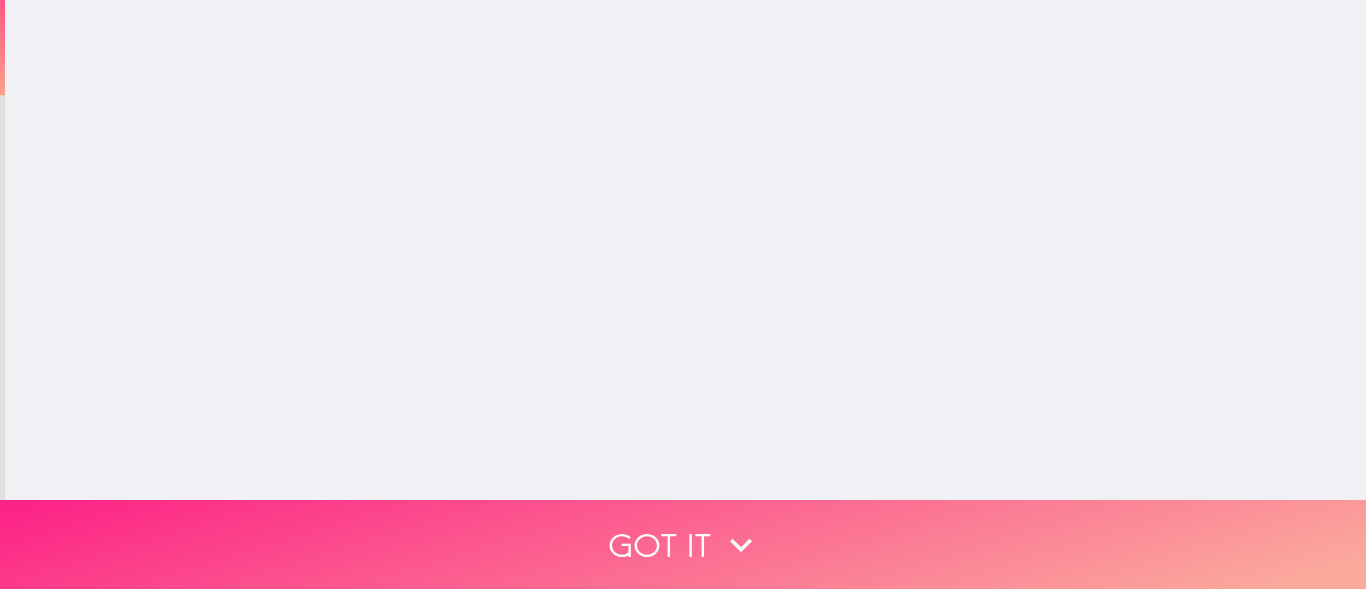 scroll, scrollTop: 0, scrollLeft: 0, axis: both 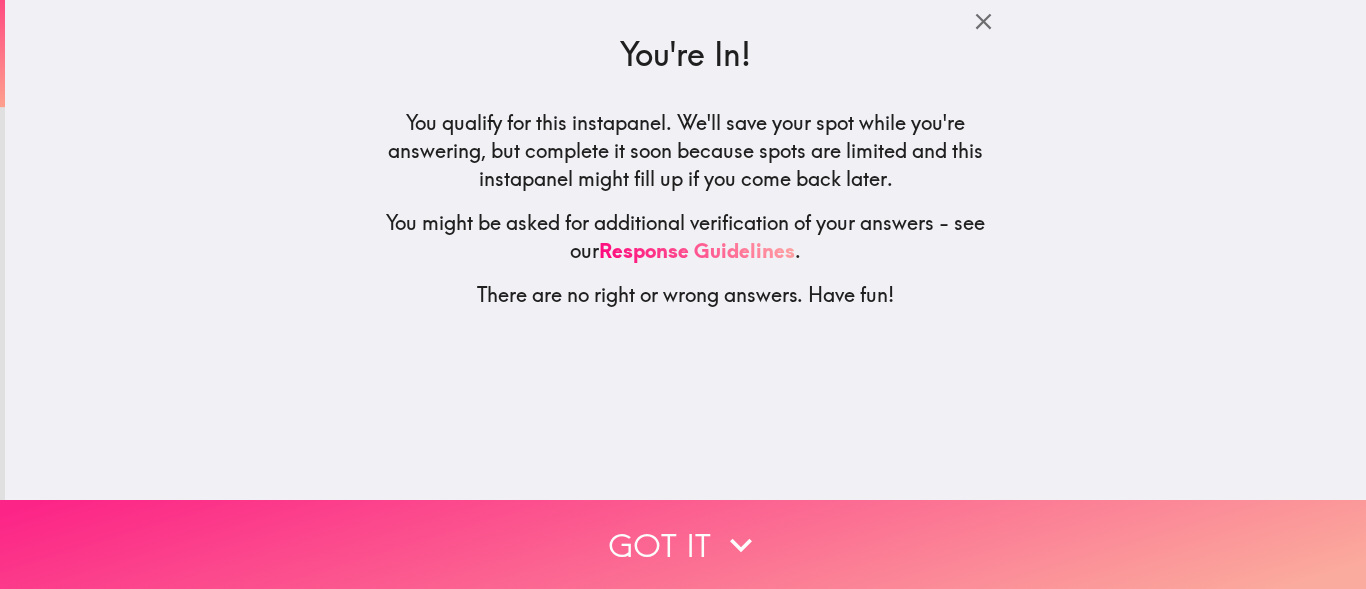 click on "Got it" at bounding box center (683, 544) 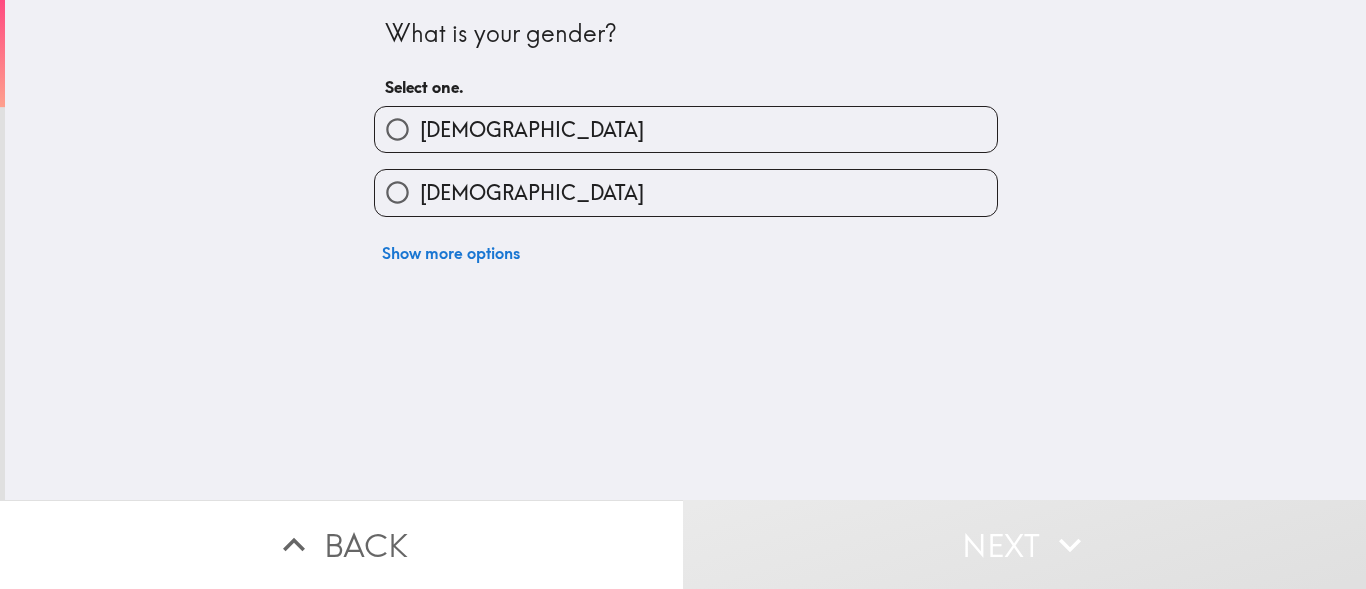 click on "[DEMOGRAPHIC_DATA]" at bounding box center [397, 192] 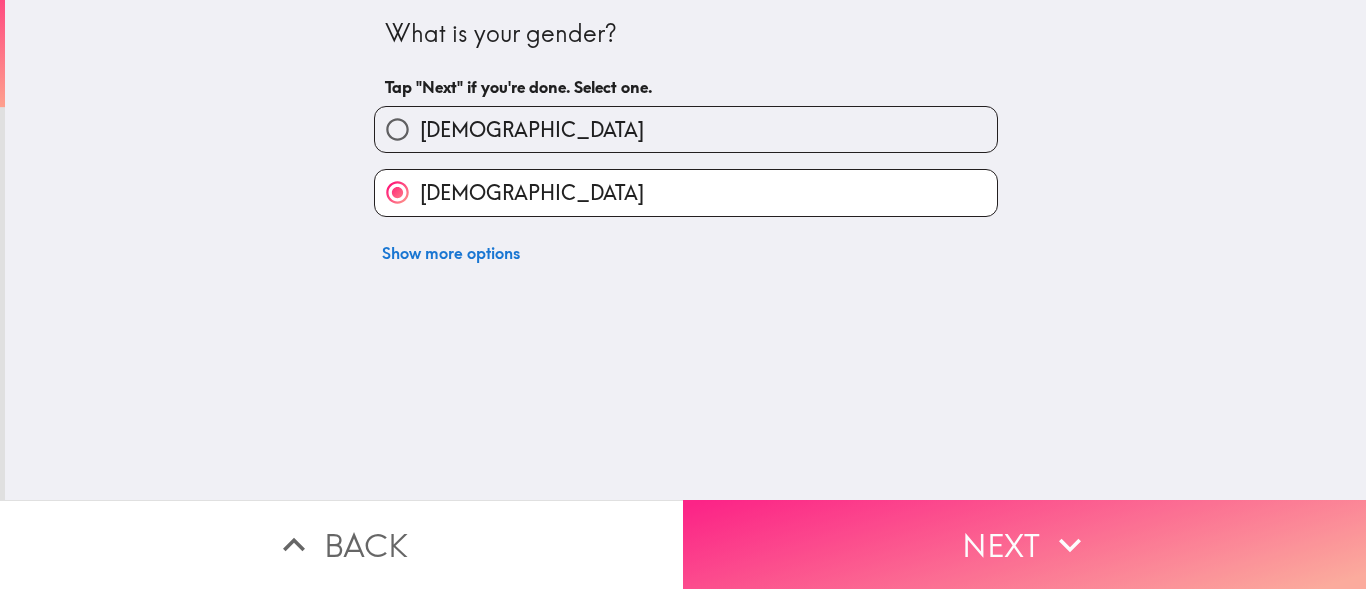 click on "Next" at bounding box center [1024, 544] 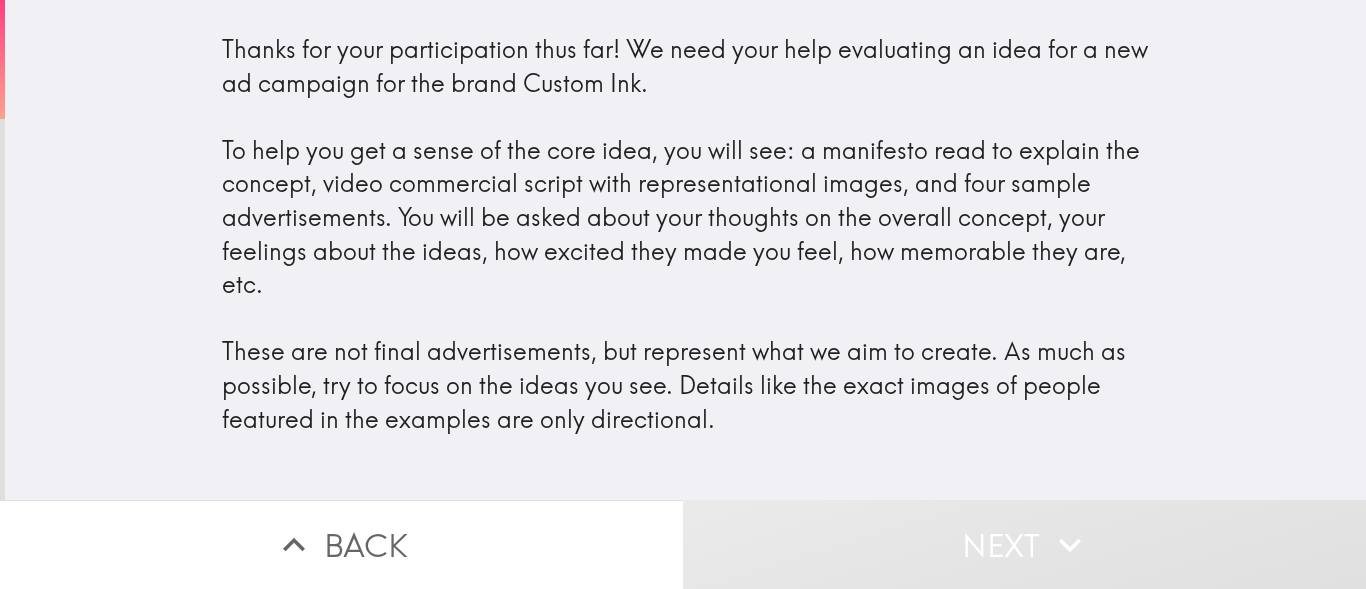 click on "Thanks for your participation thus far! We need your help evaluating an idea for a new ad campaign for the brand Custom Ink.
To help you get a sense of the core idea, you will see: a manifesto read to explain the concept, video commercial script with representational images, and four sample advertisements. You will be asked about your thoughts on the overall concept, your feelings about the ideas, how excited they made you feel, how memorable they are, etc.
These are not final advertisements, but represent what we aim to create. As much as possible, try to focus on the ideas you see. Details like the exact images of people featured in the examples are only directional." at bounding box center (686, 242) 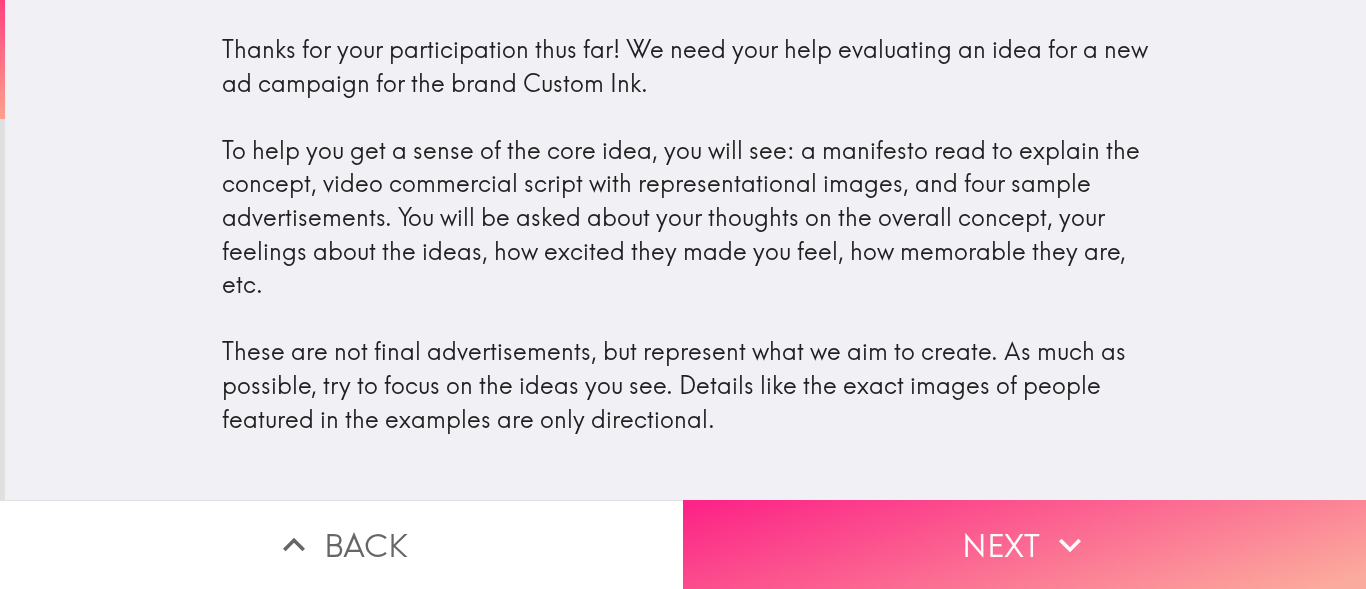 click on "Next" at bounding box center [1024, 544] 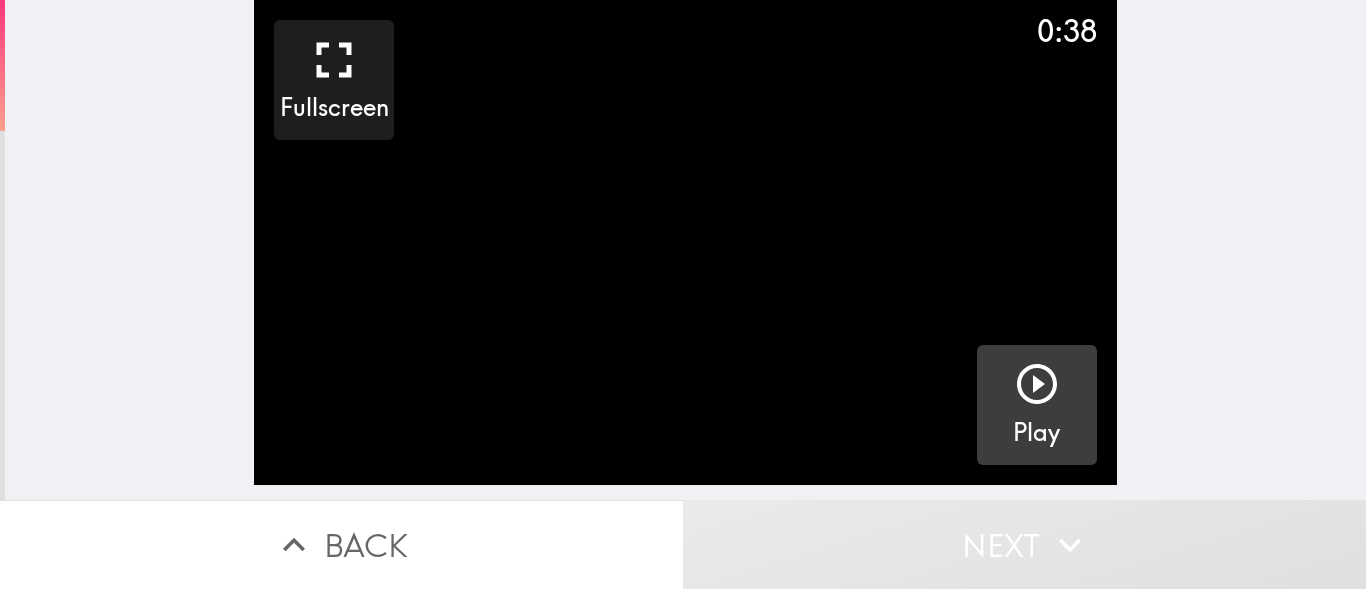 click 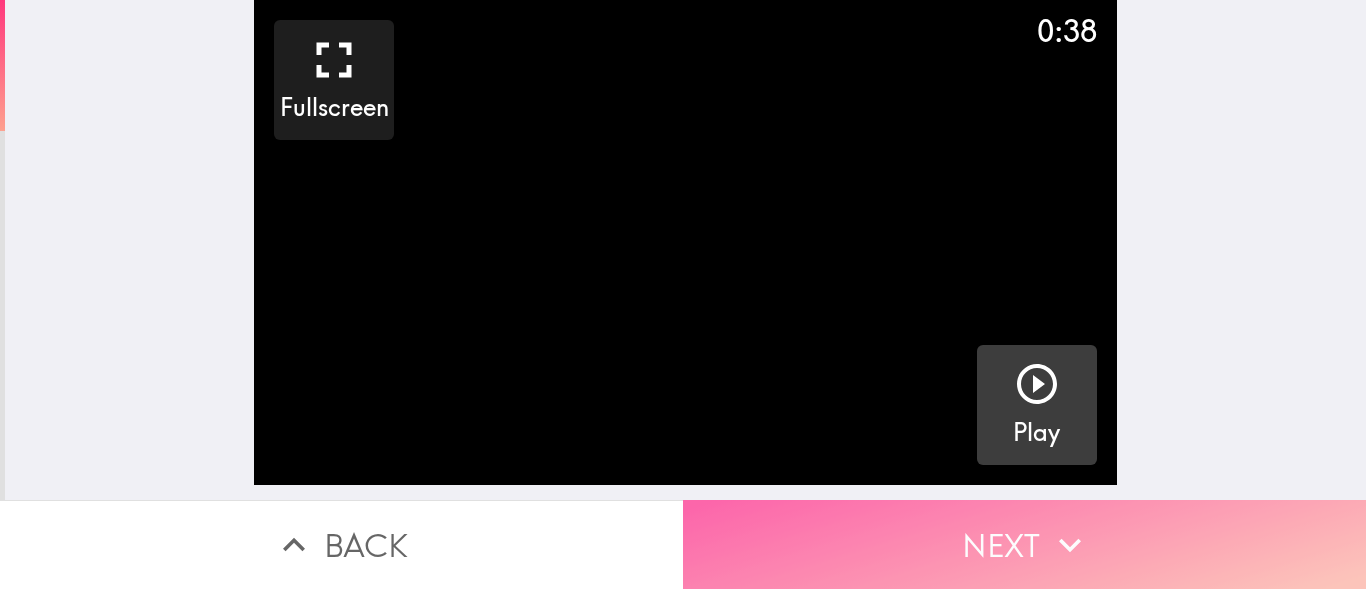 click on "Next" at bounding box center (1024, 544) 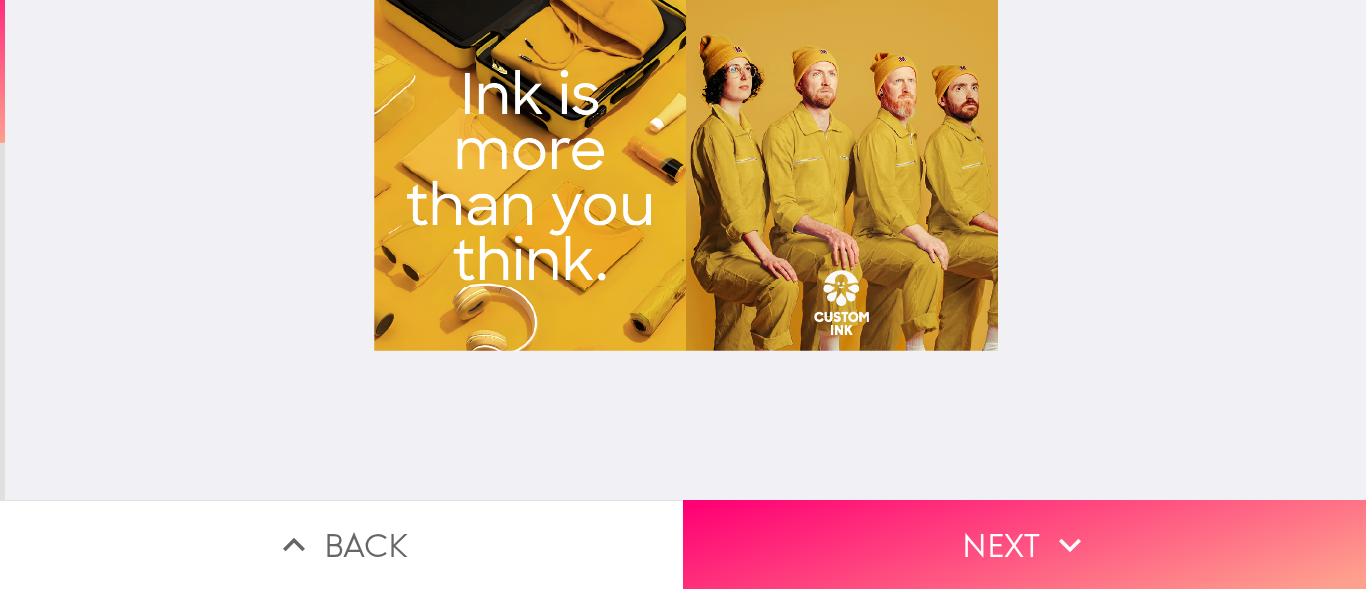 click at bounding box center [685, 250] 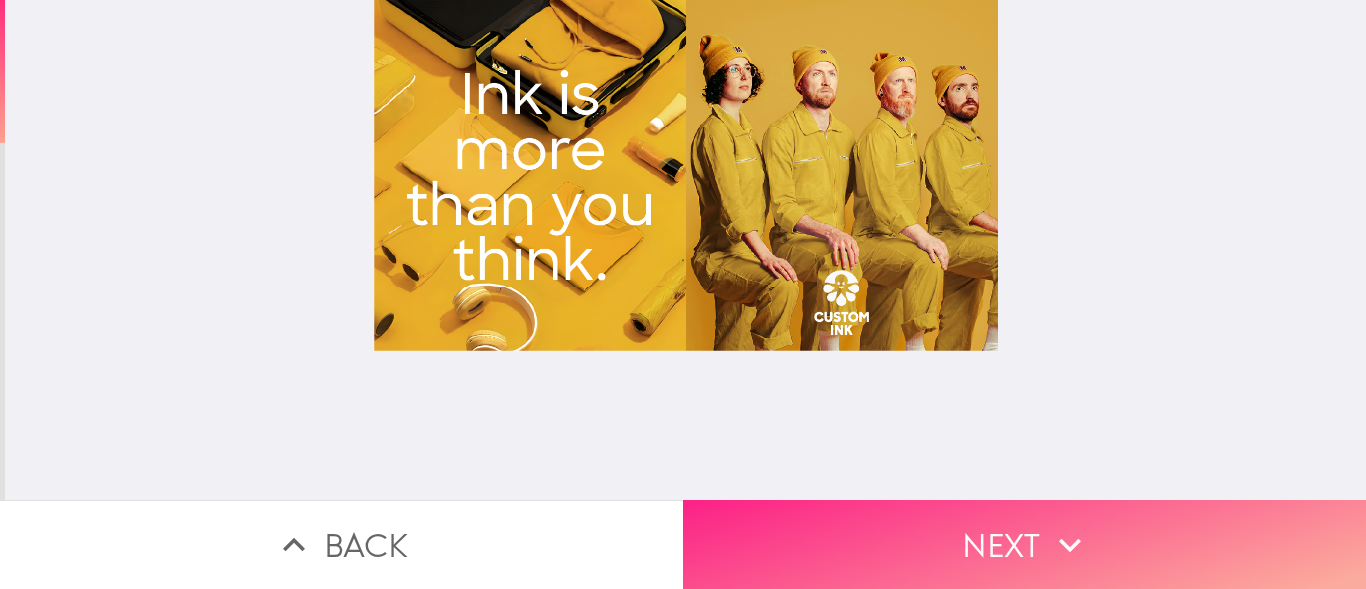 click on "Next" at bounding box center (1024, 544) 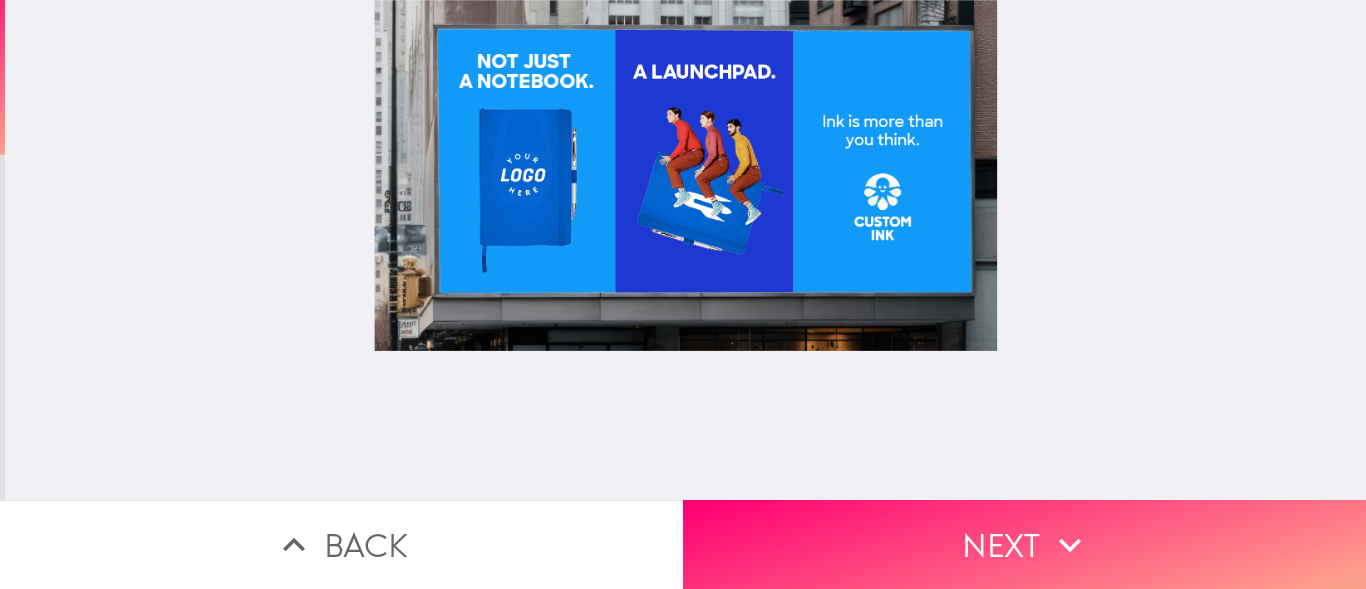 click at bounding box center (685, 250) 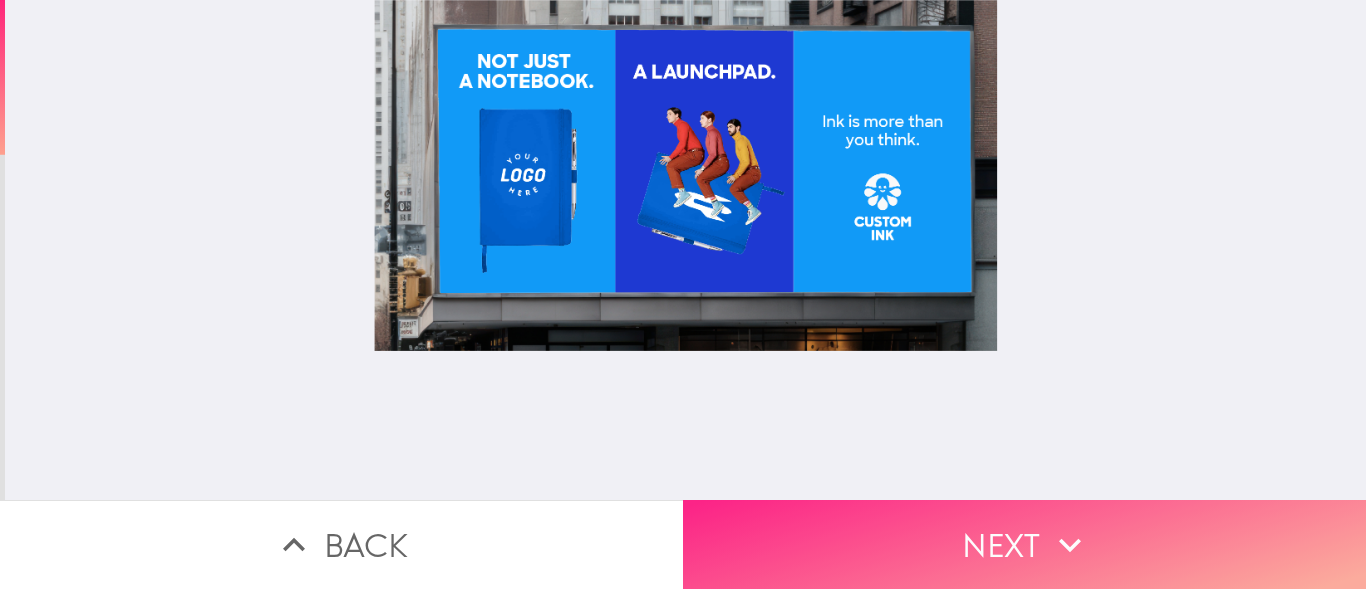click 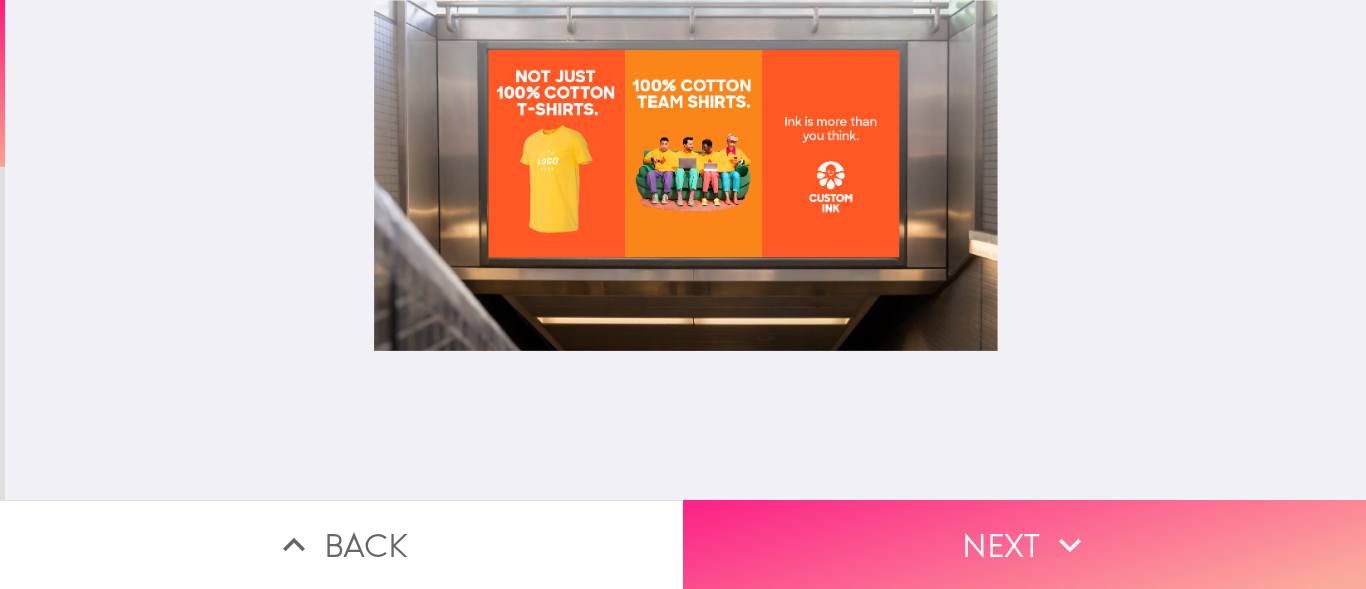 click on "Next" at bounding box center (1024, 544) 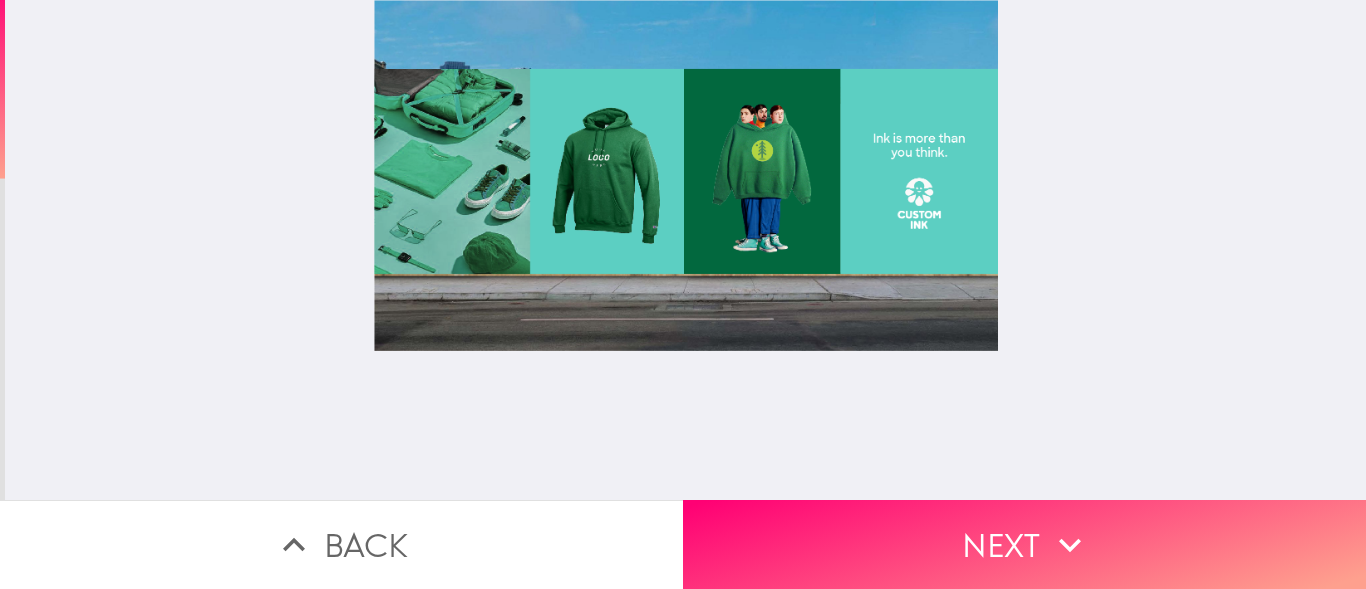 click at bounding box center [685, 250] 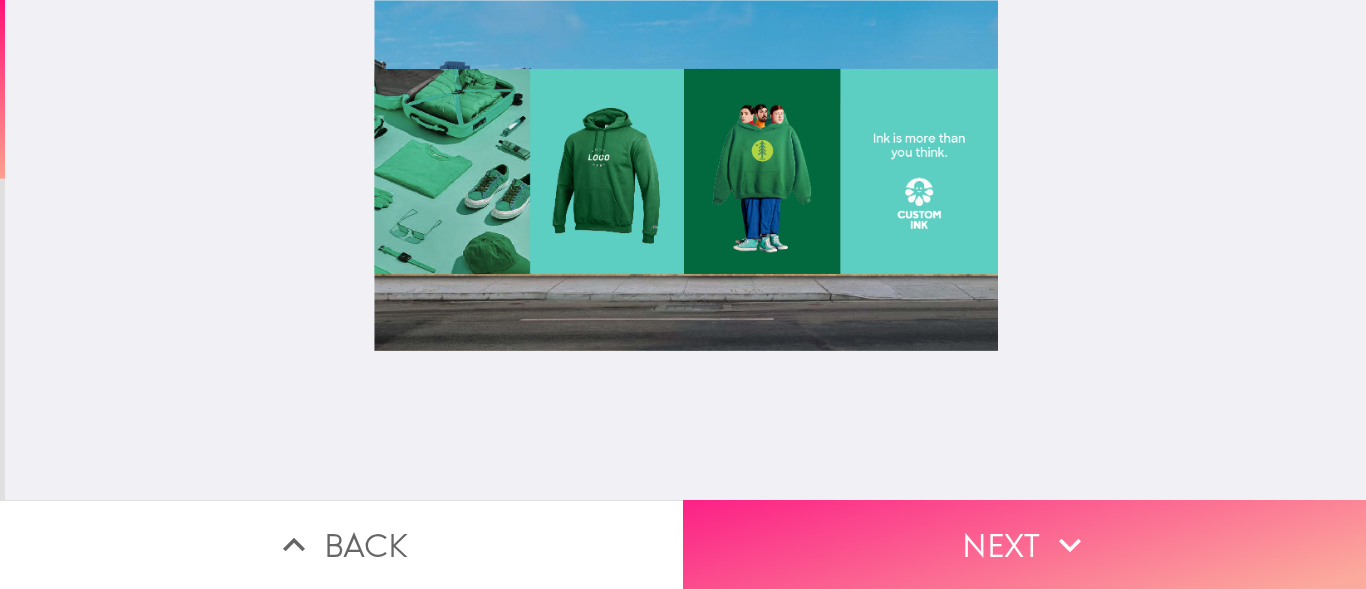 click on "Next" at bounding box center [1024, 544] 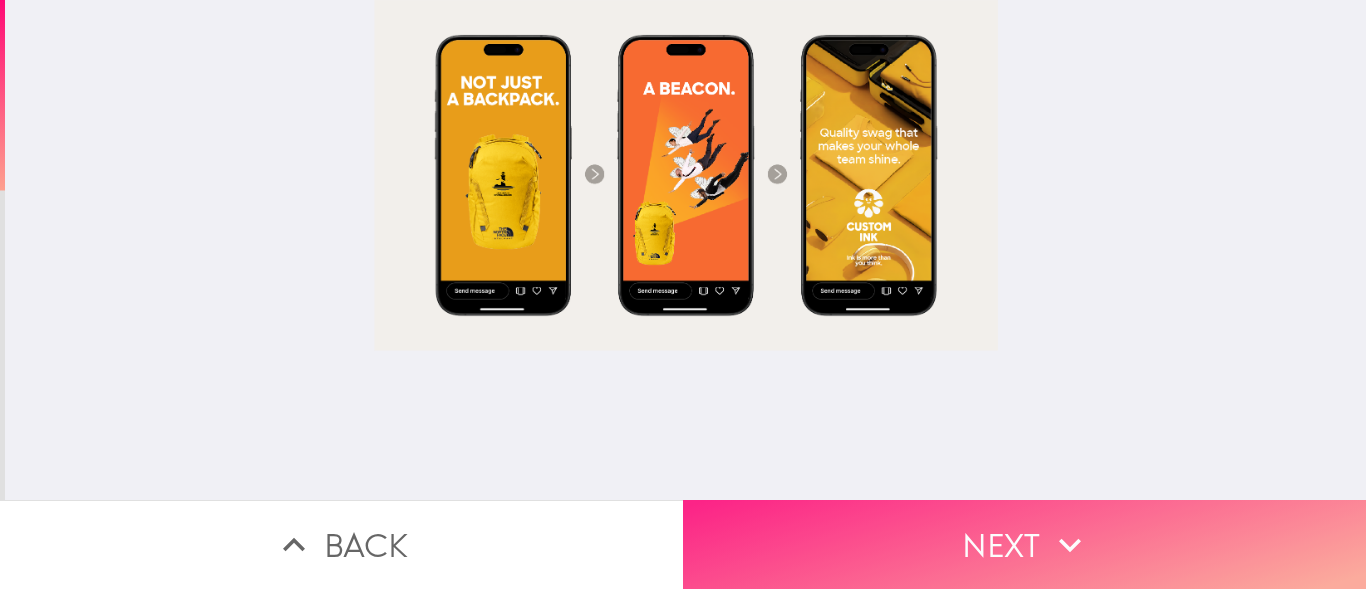 click on "Next" at bounding box center (1024, 544) 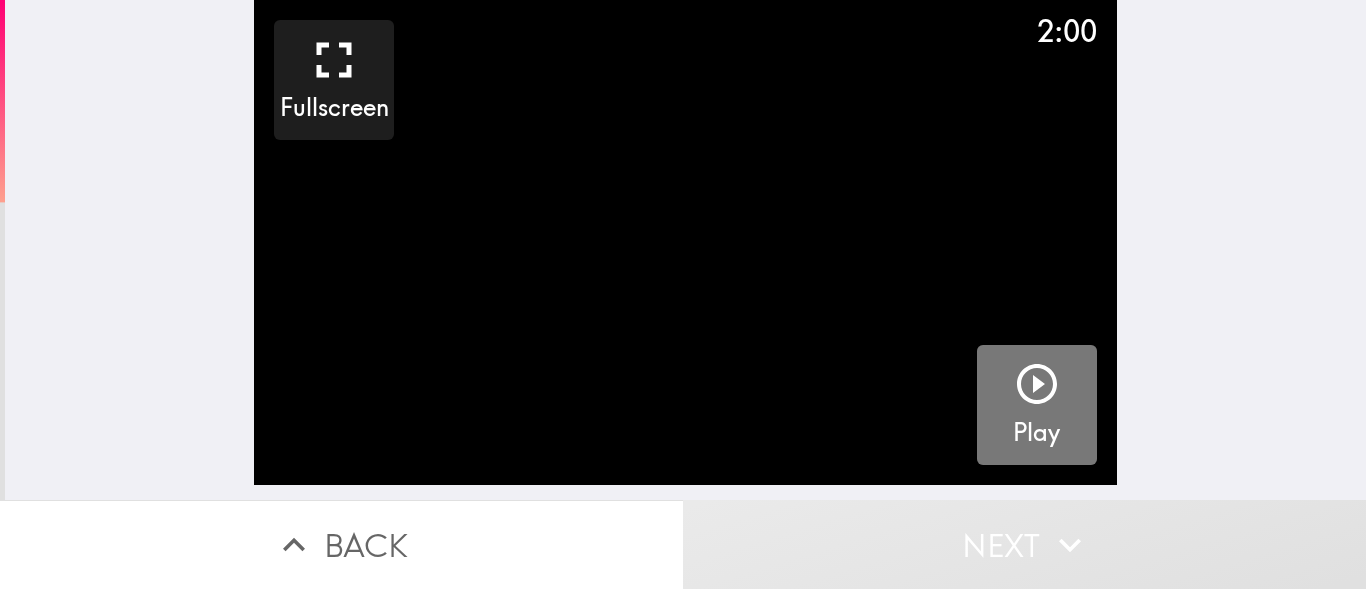 click 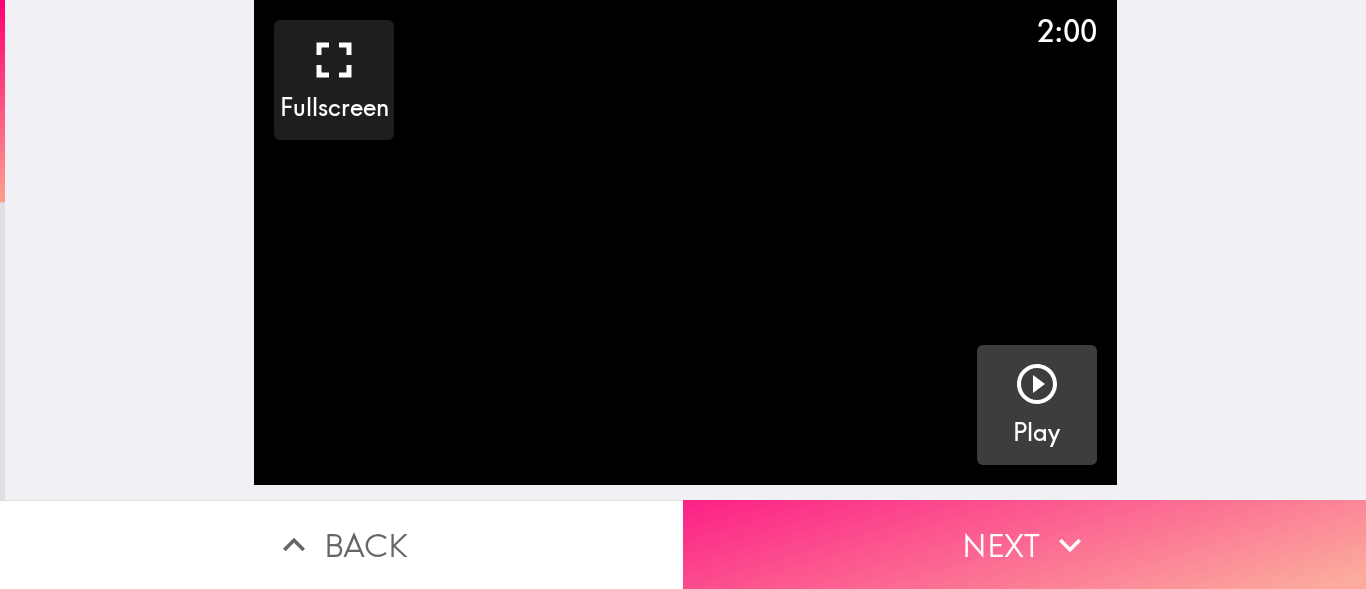 click on "Next" at bounding box center (1024, 544) 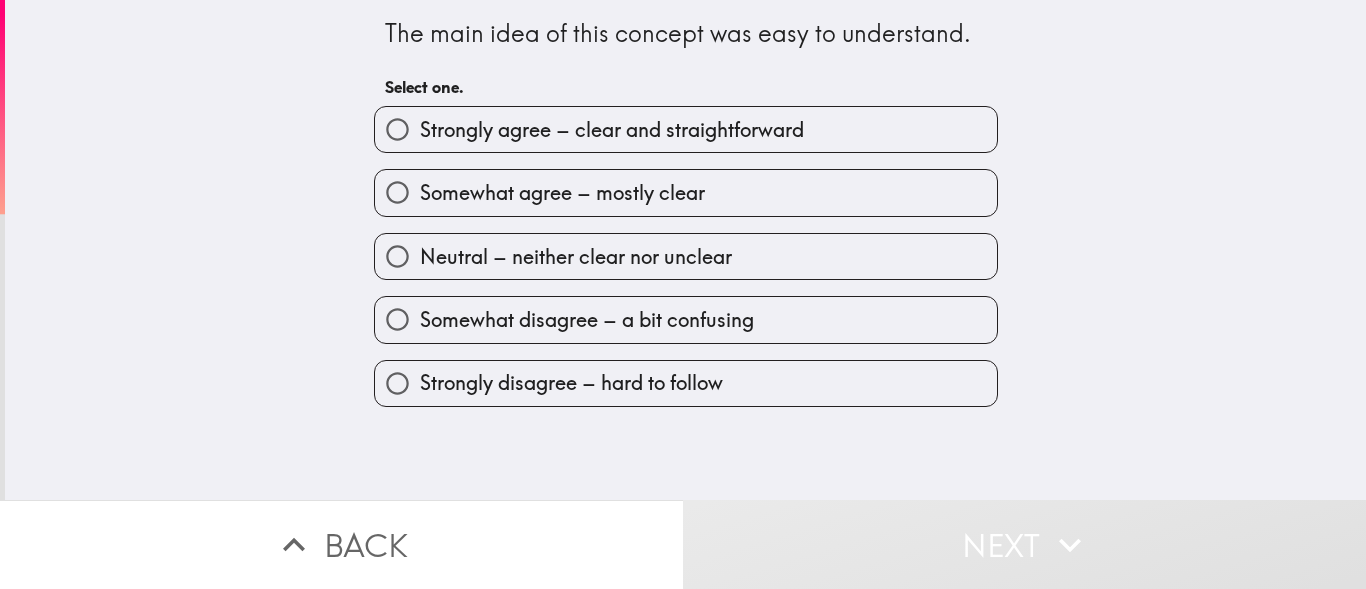 click on "Strongly agree – clear and straightforward" at bounding box center [397, 129] 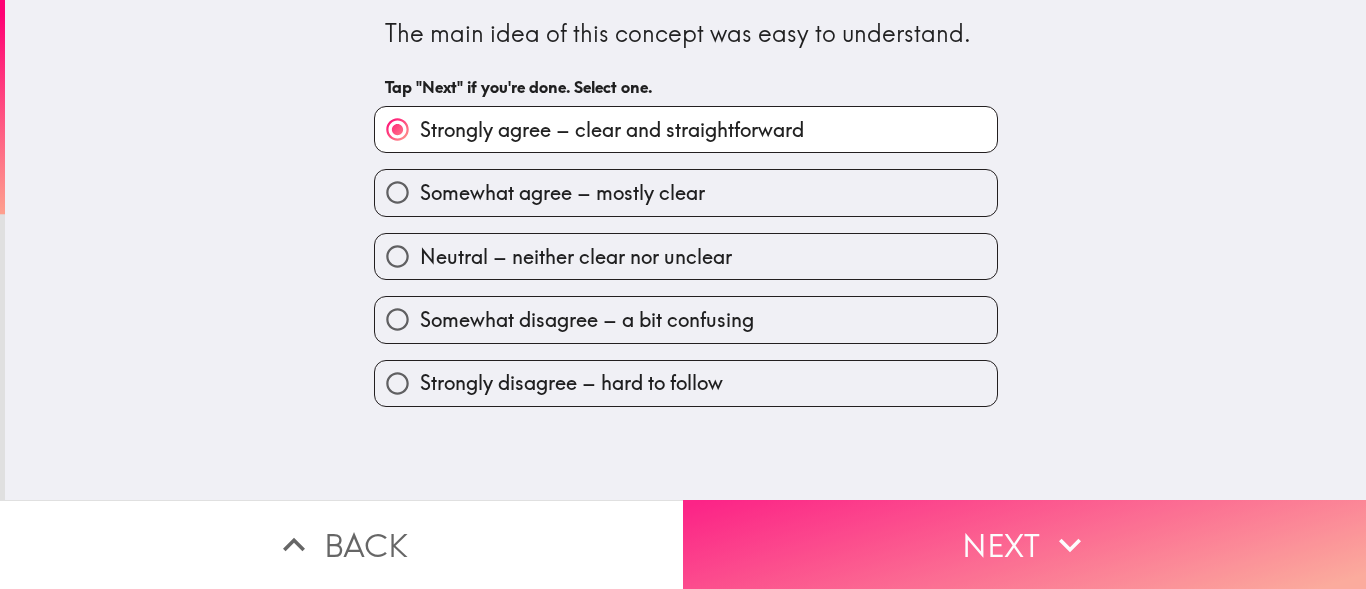 click 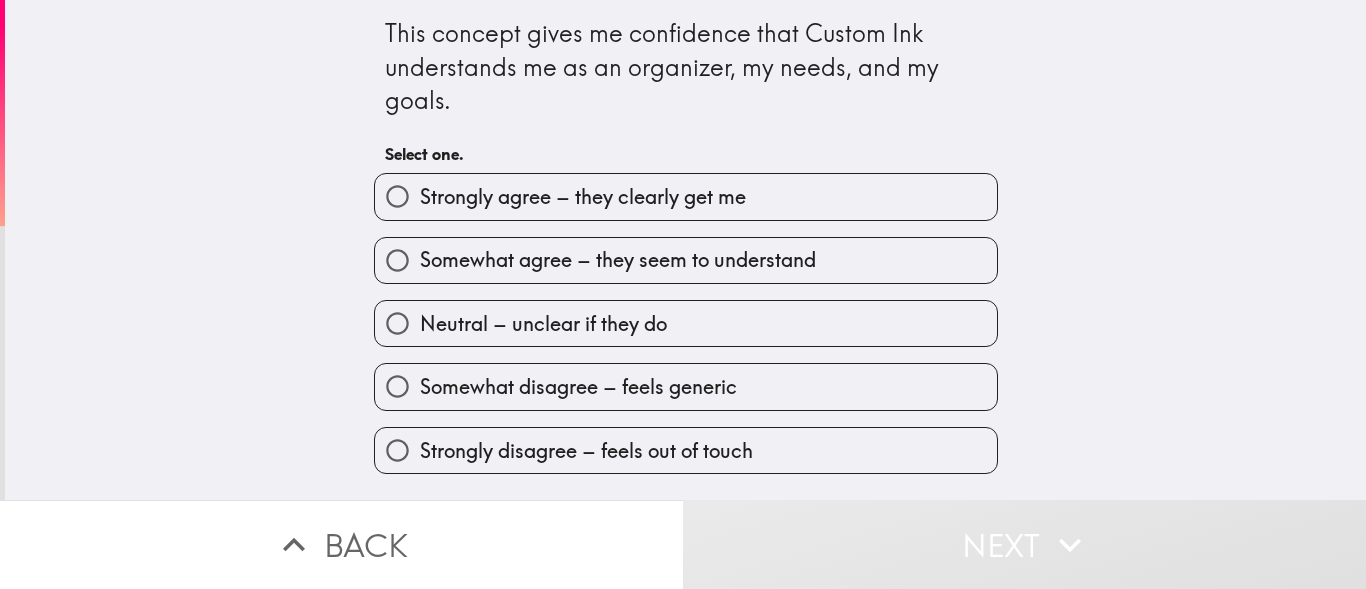 click on "Strongly agree – they clearly get me" at bounding box center (397, 196) 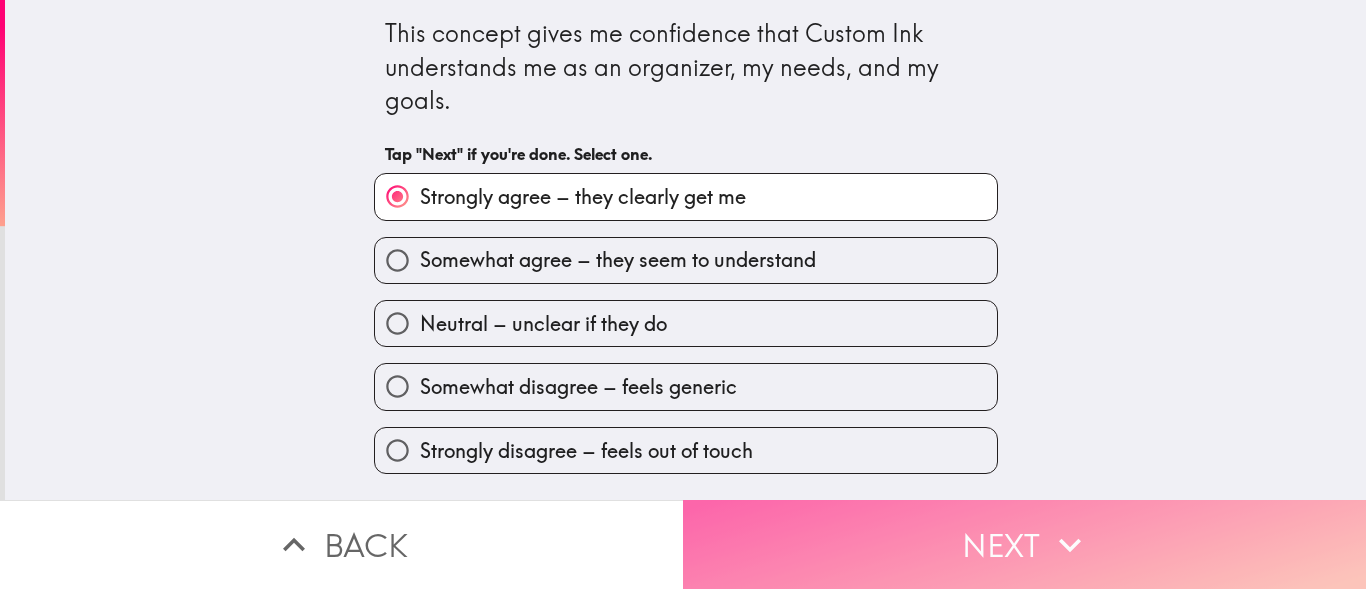 click on "Next" at bounding box center (1024, 544) 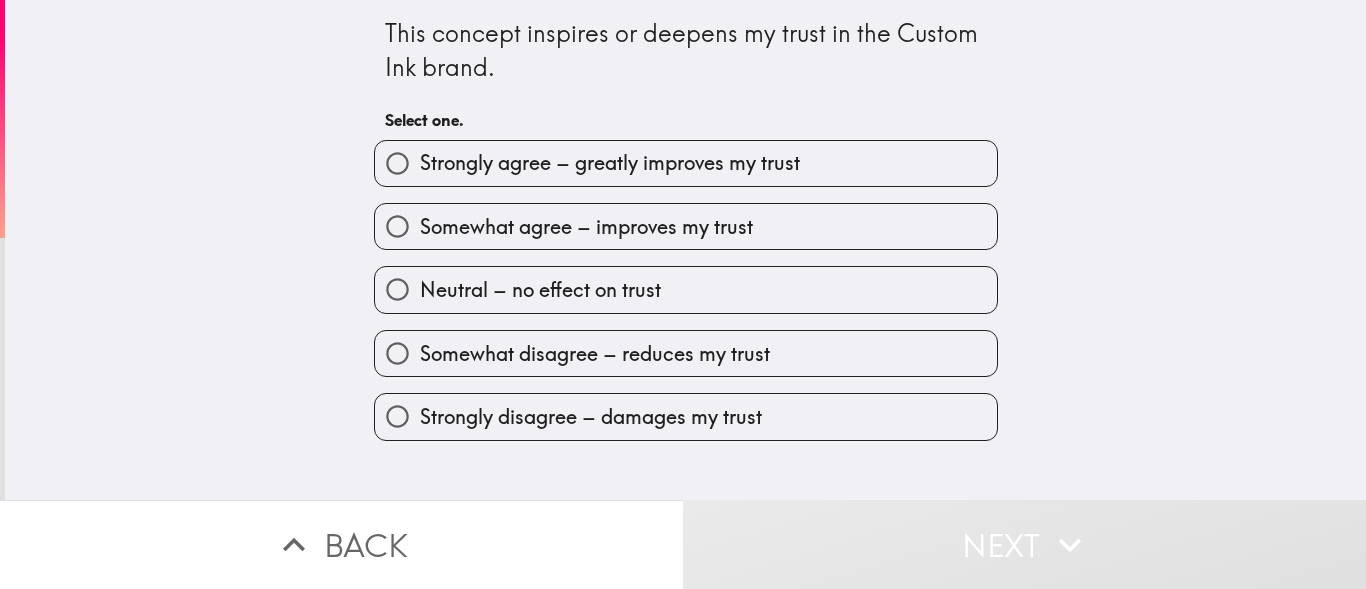 click on "Strongly agree – greatly improves my trust" at bounding box center (610, 163) 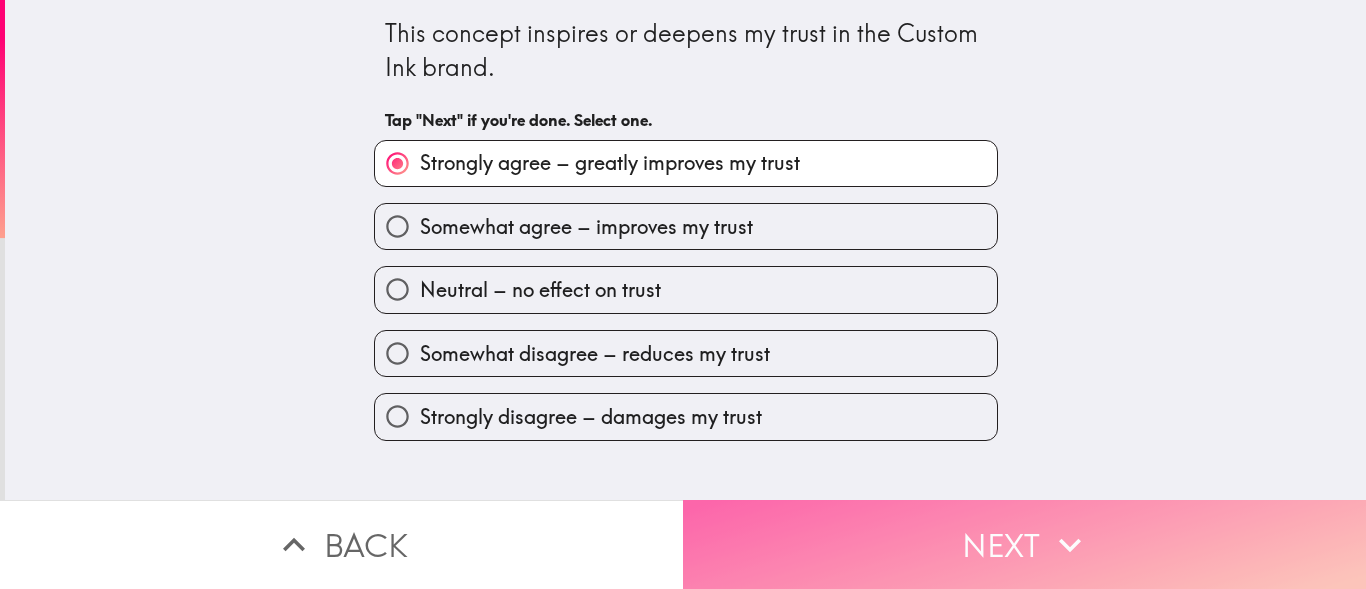 click on "Next" at bounding box center [1024, 544] 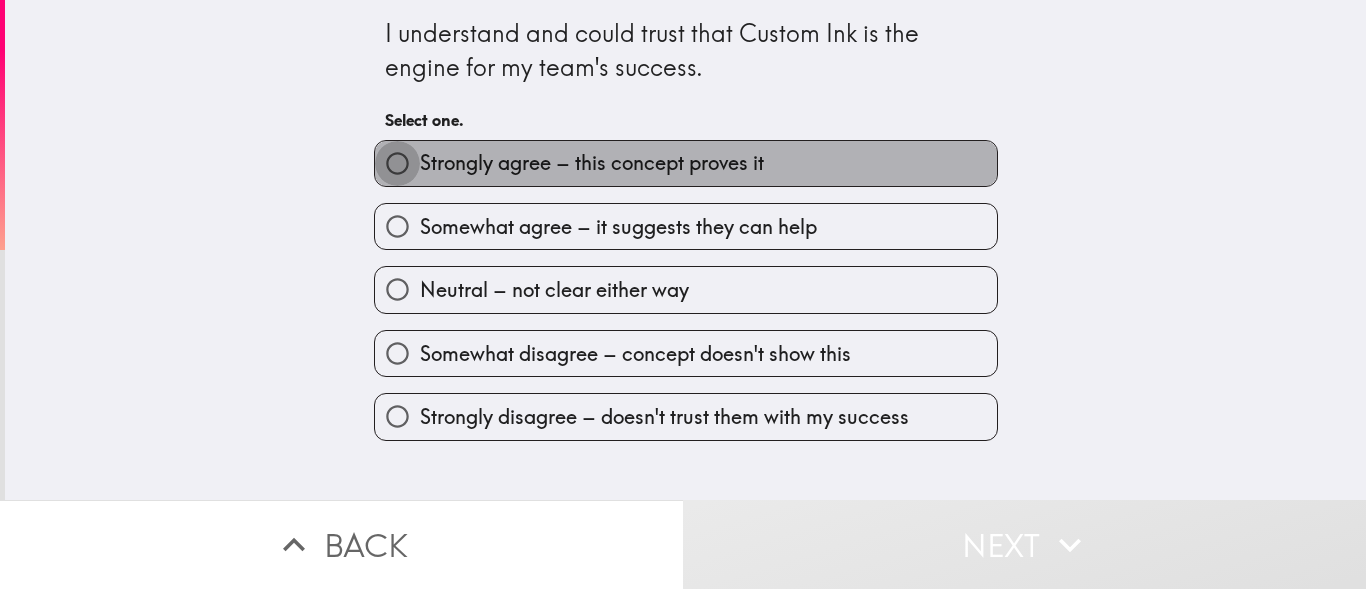 click on "Strongly agree – this concept proves it" at bounding box center (397, 163) 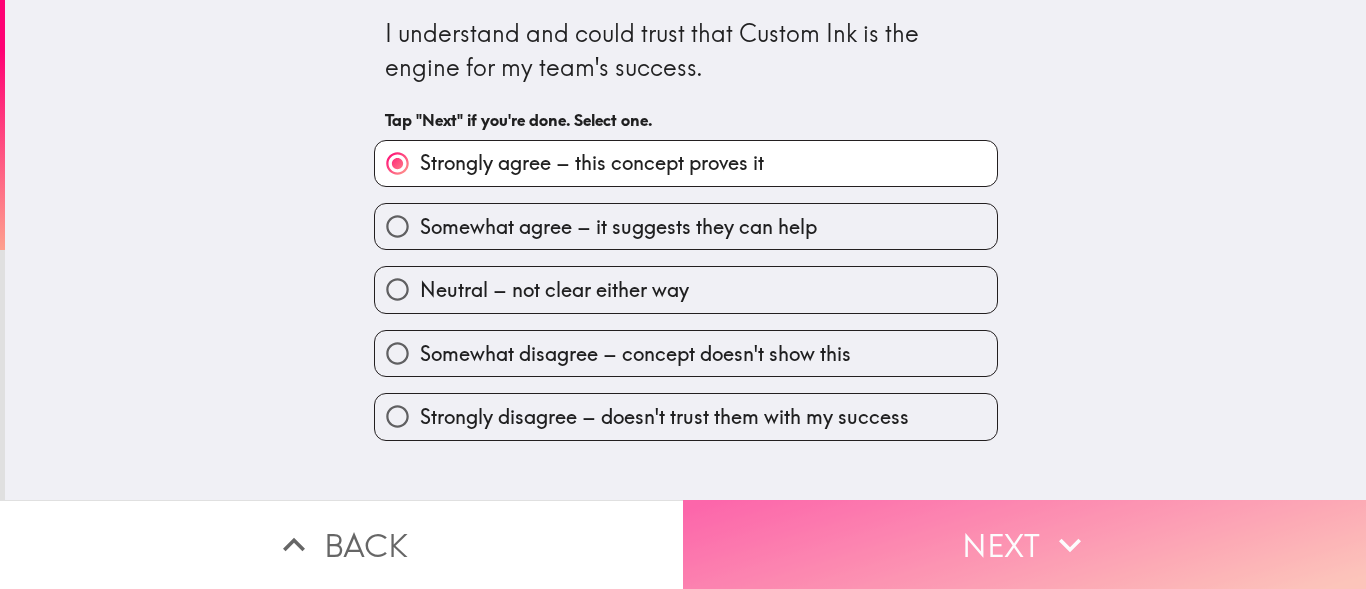 click on "Next" at bounding box center [1024, 544] 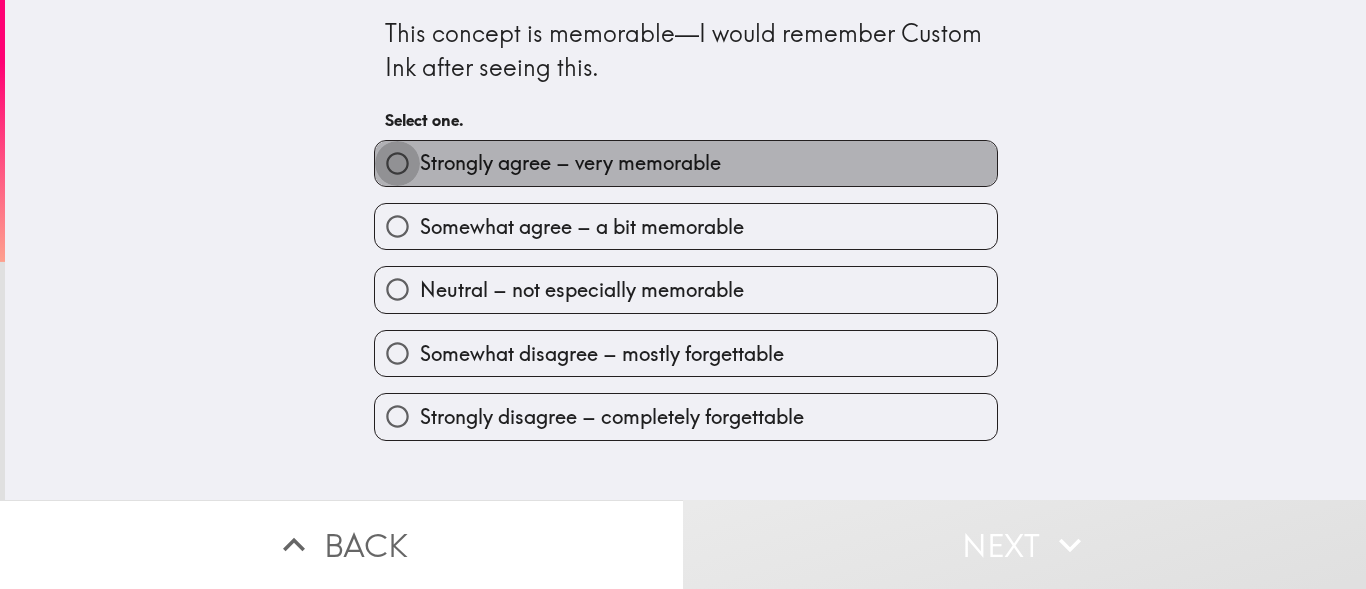 click on "Strongly agree – very memorable" at bounding box center [397, 163] 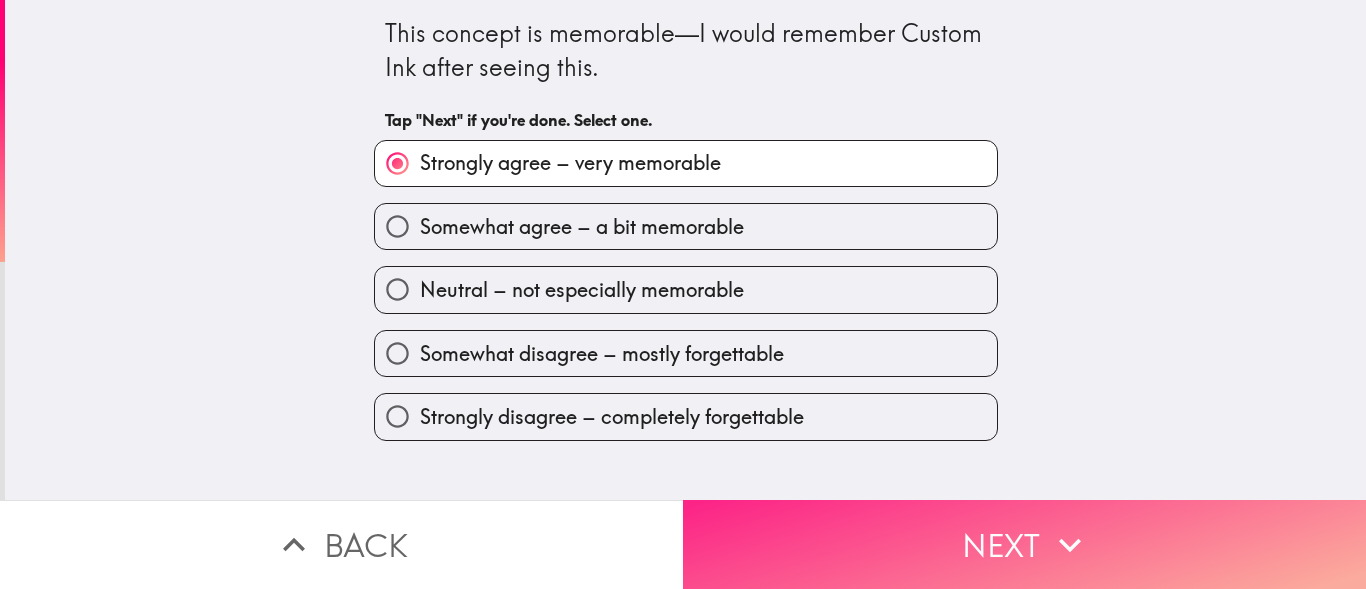 click on "Next" at bounding box center [1024, 544] 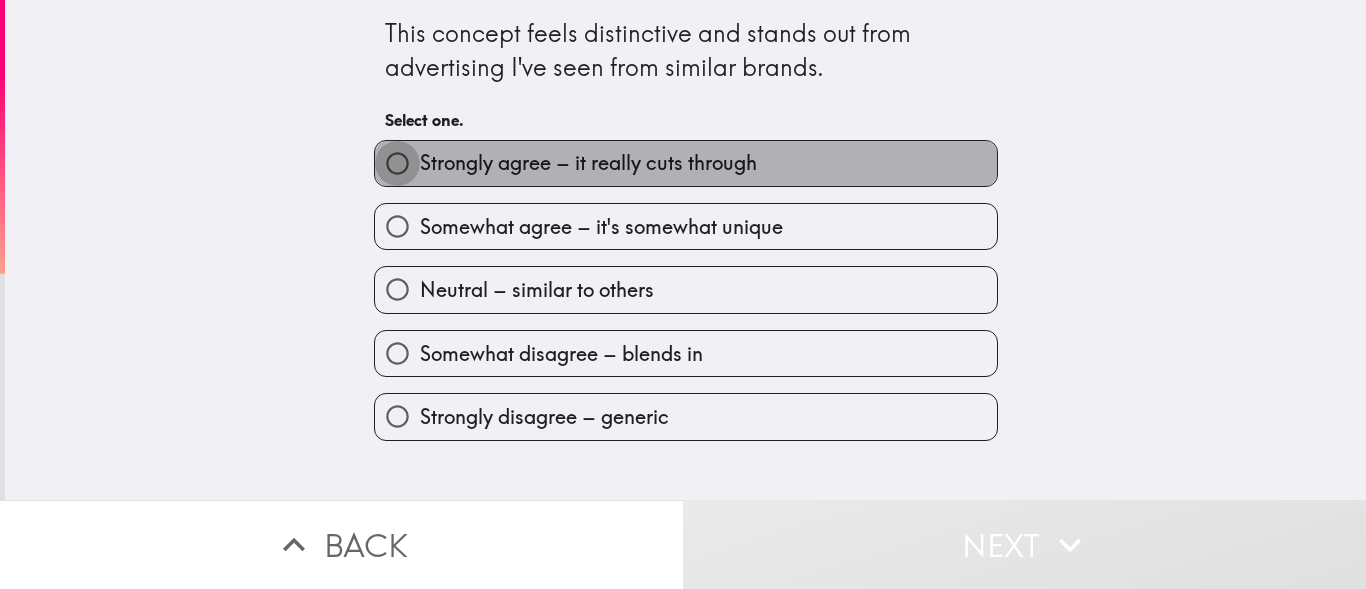 click on "Strongly agree – it really cuts through" at bounding box center (397, 163) 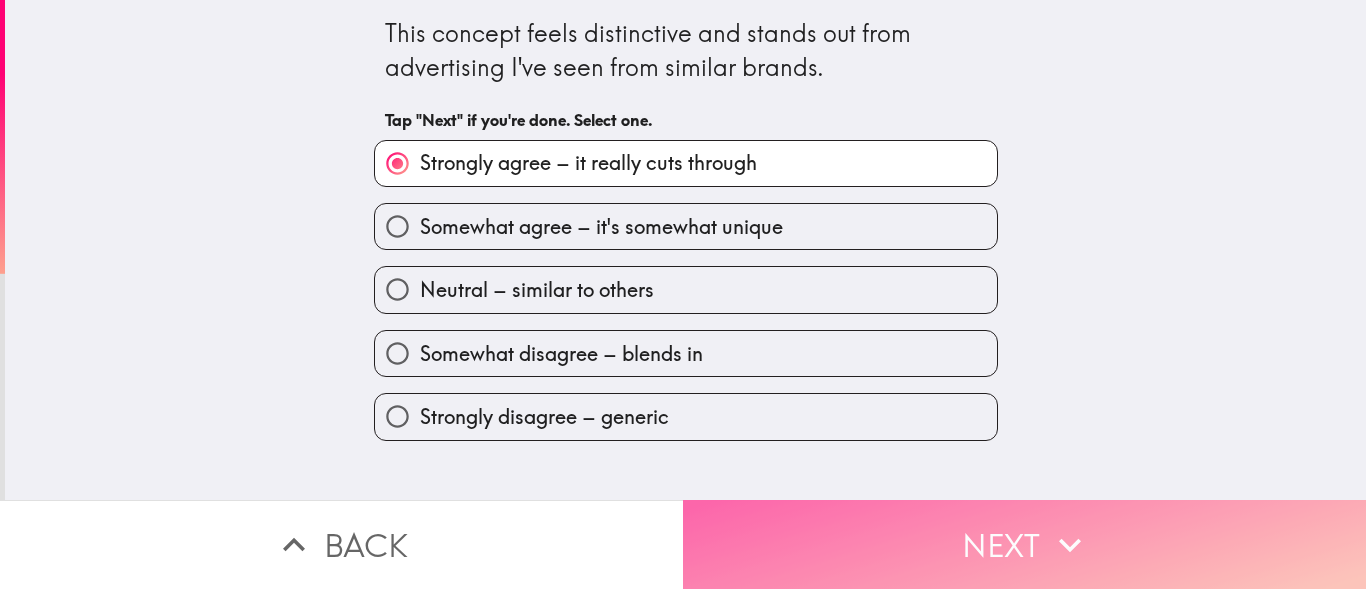click on "Next" at bounding box center (1024, 544) 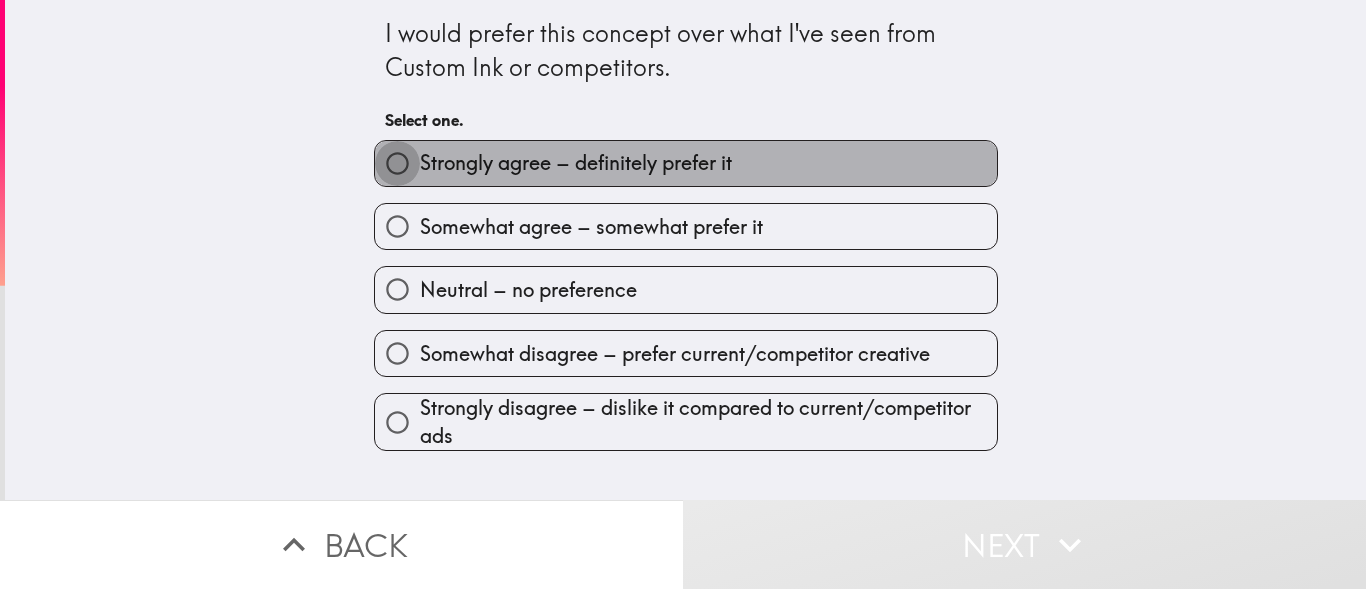 click on "Strongly agree – definitely prefer it" at bounding box center [397, 163] 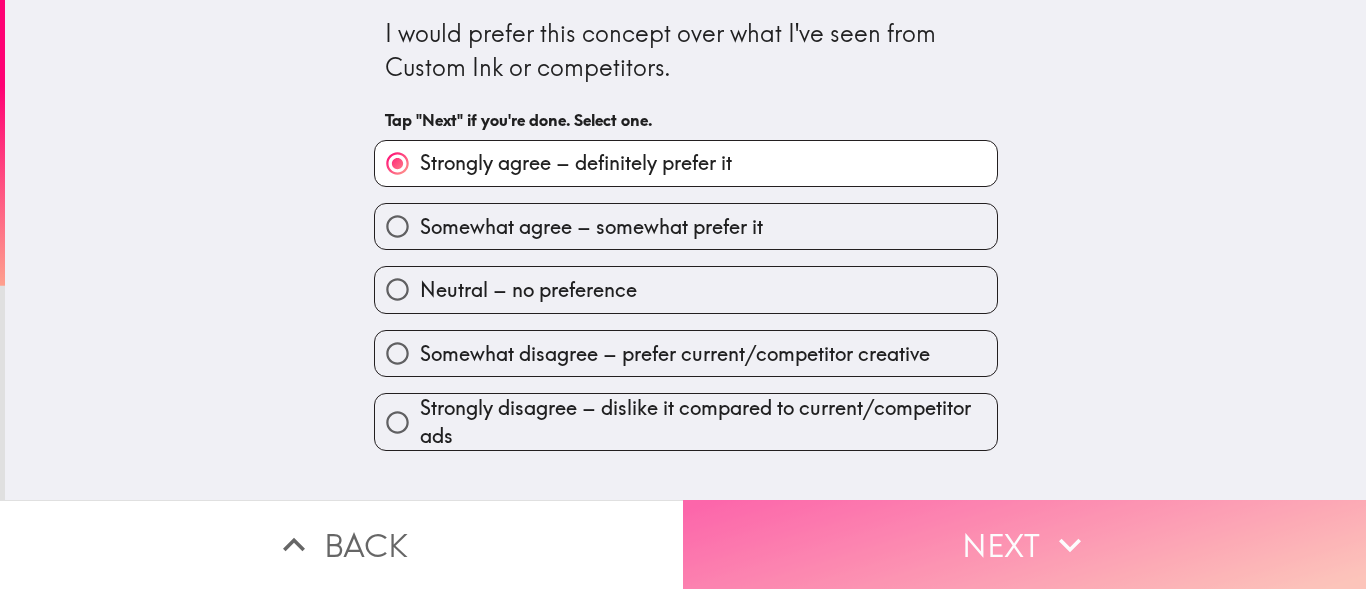 click on "Next" at bounding box center (1024, 544) 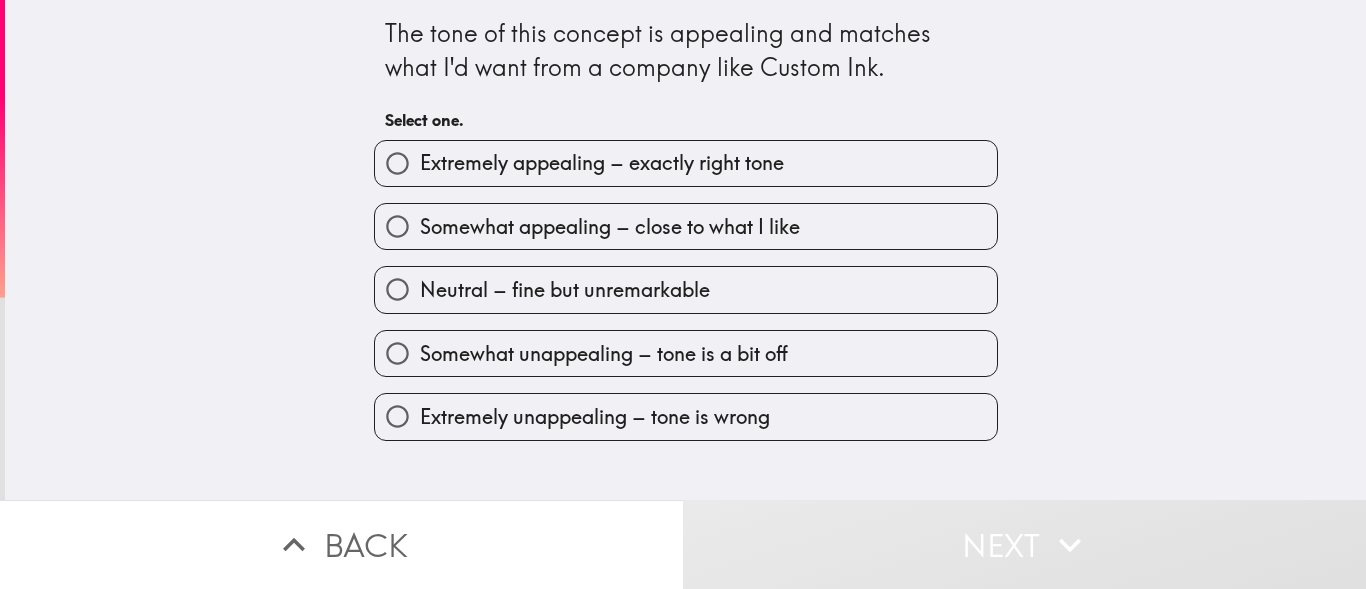 click on "Extremely appealing – exactly right tone" at bounding box center [397, 163] 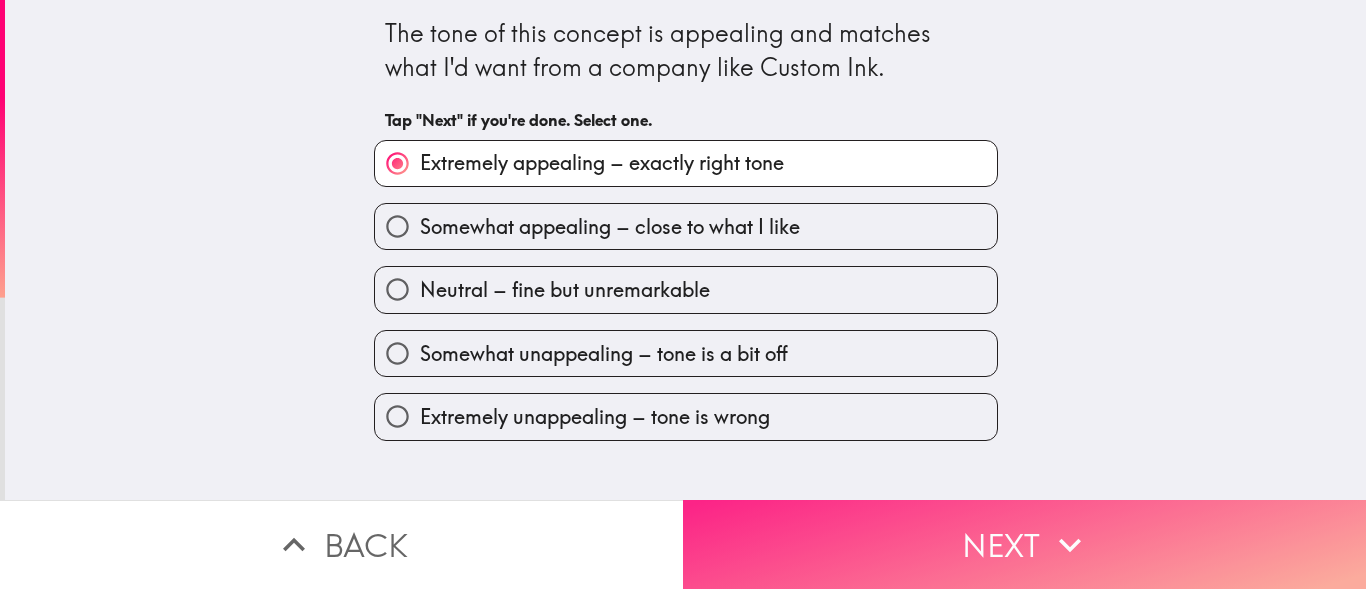 click on "Next" at bounding box center [1024, 544] 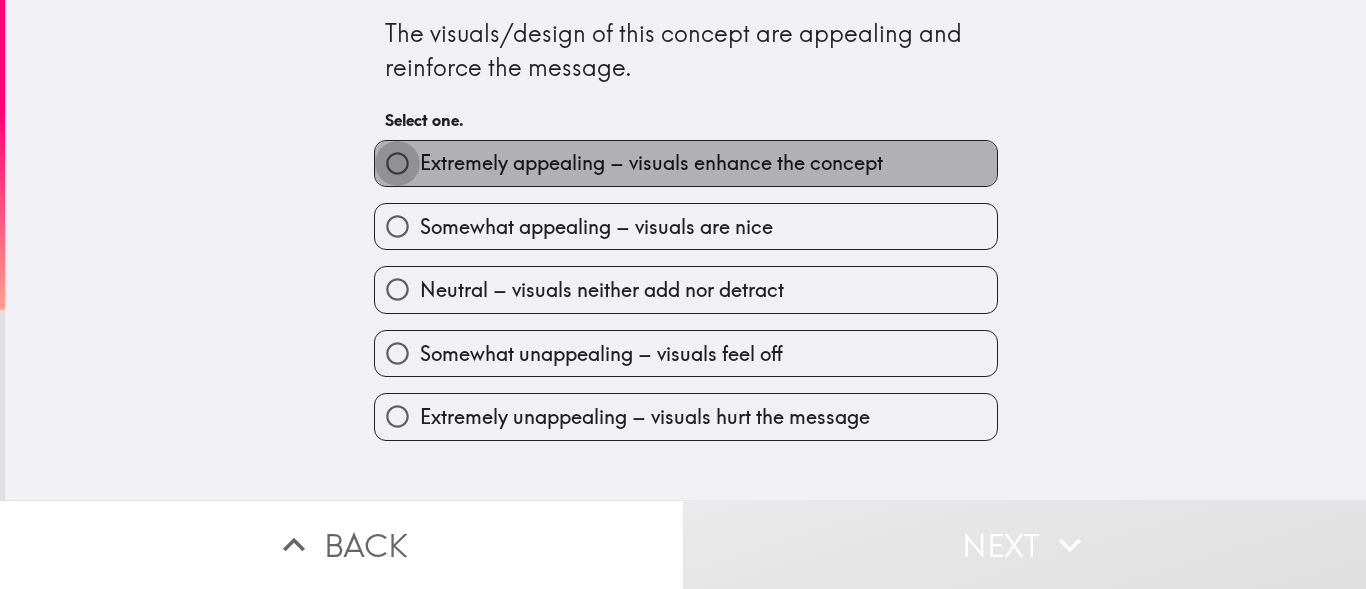 click on "Extremely appealing – visuals enhance the concept" at bounding box center (397, 163) 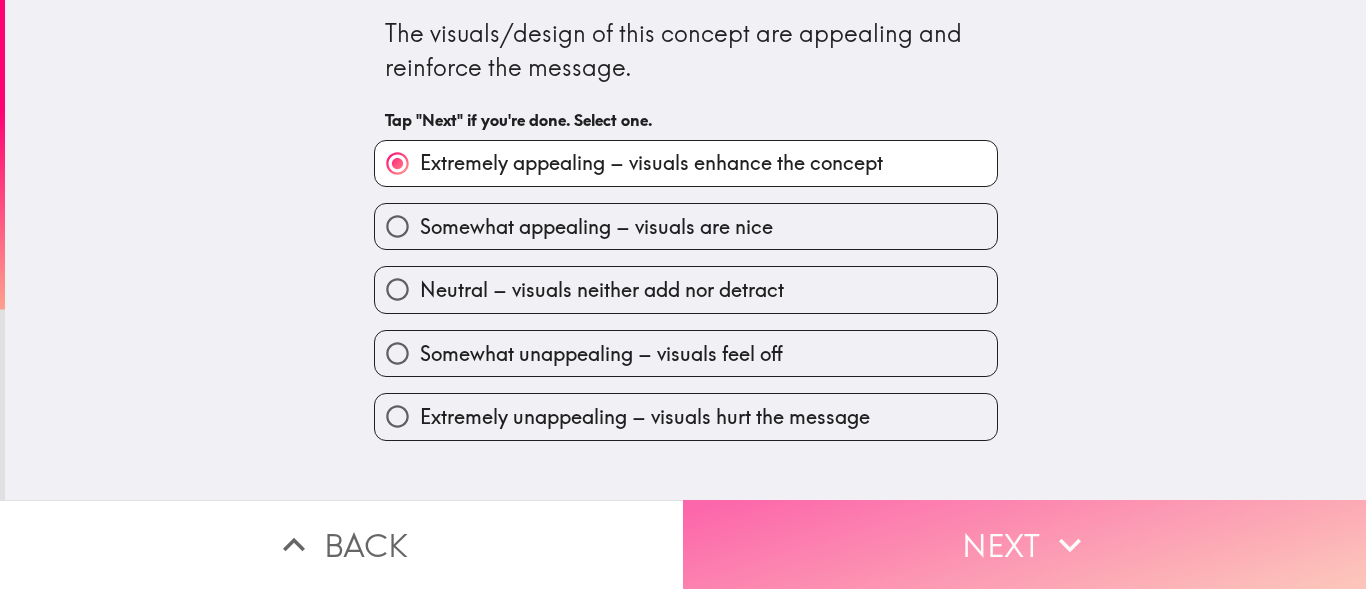 click on "Next" at bounding box center [1024, 544] 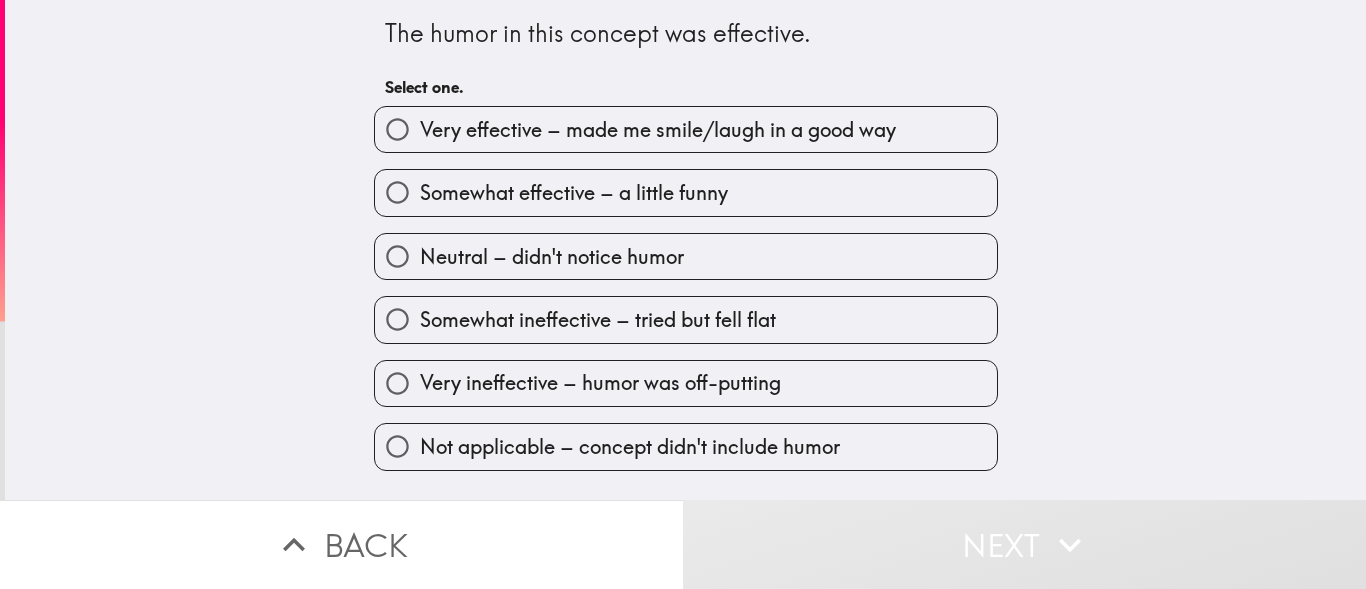 click on "Very effective – made me smile/laugh in a good way" at bounding box center (397, 129) 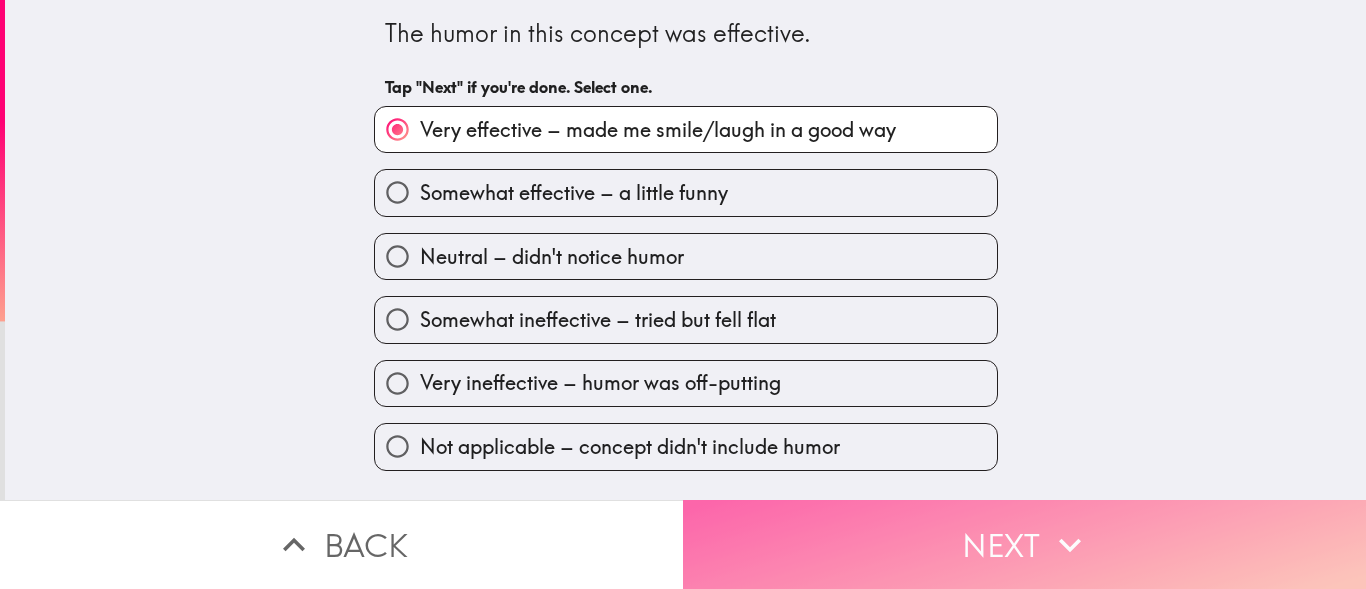 click on "Next" at bounding box center [1024, 544] 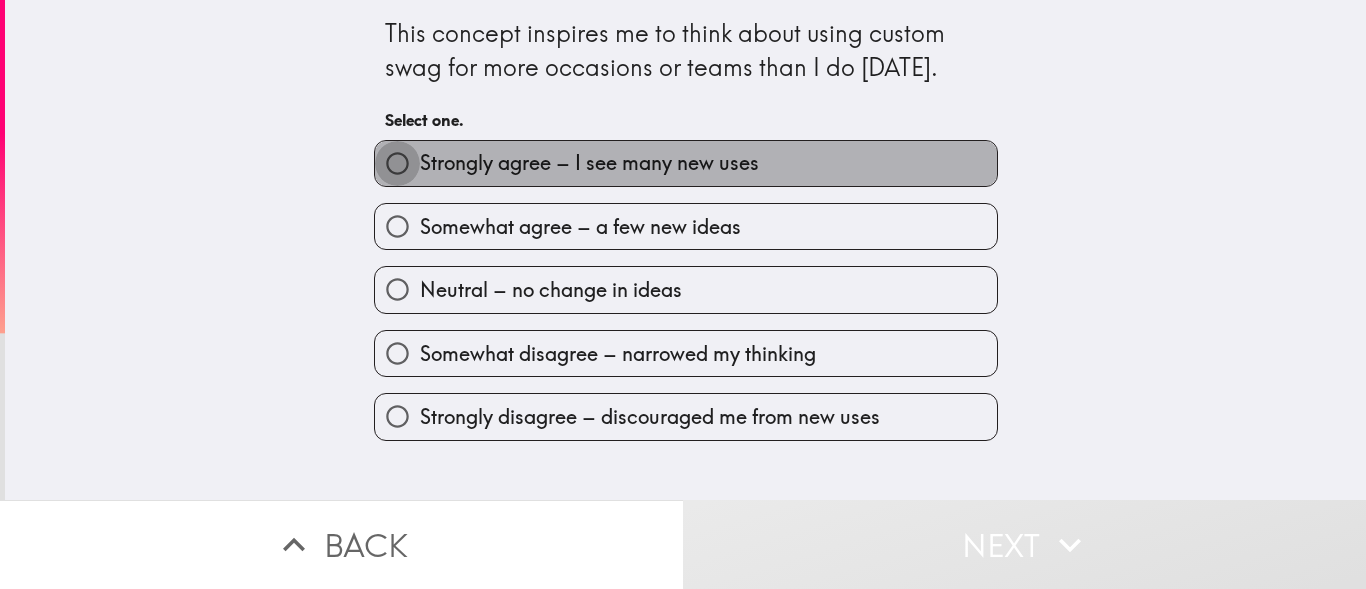 click on "Strongly agree – I see many new uses" at bounding box center [397, 163] 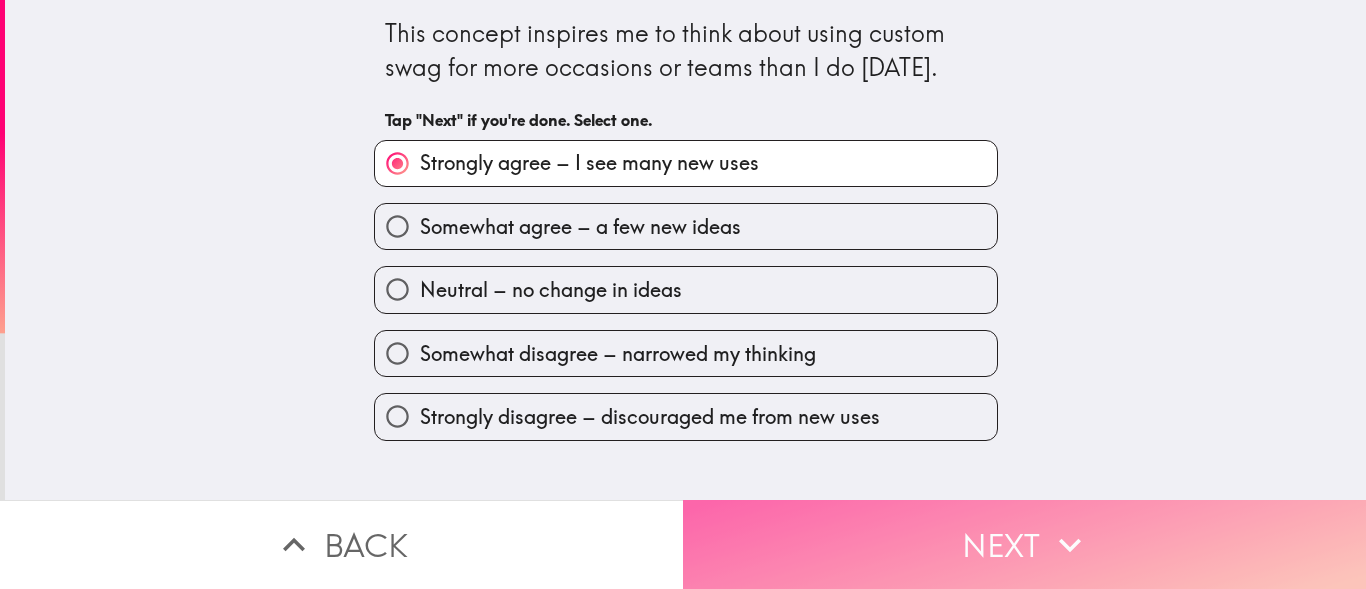 click on "Next" at bounding box center [1024, 544] 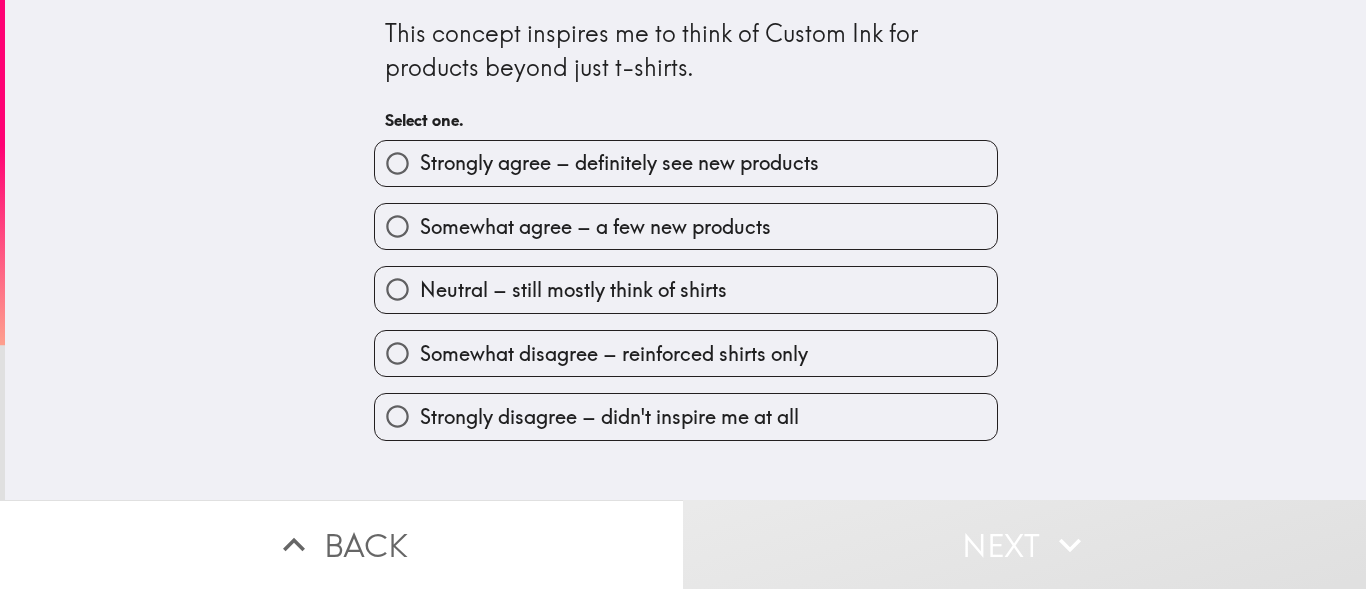 click on "Strongly agree – definitely see new products" at bounding box center [397, 163] 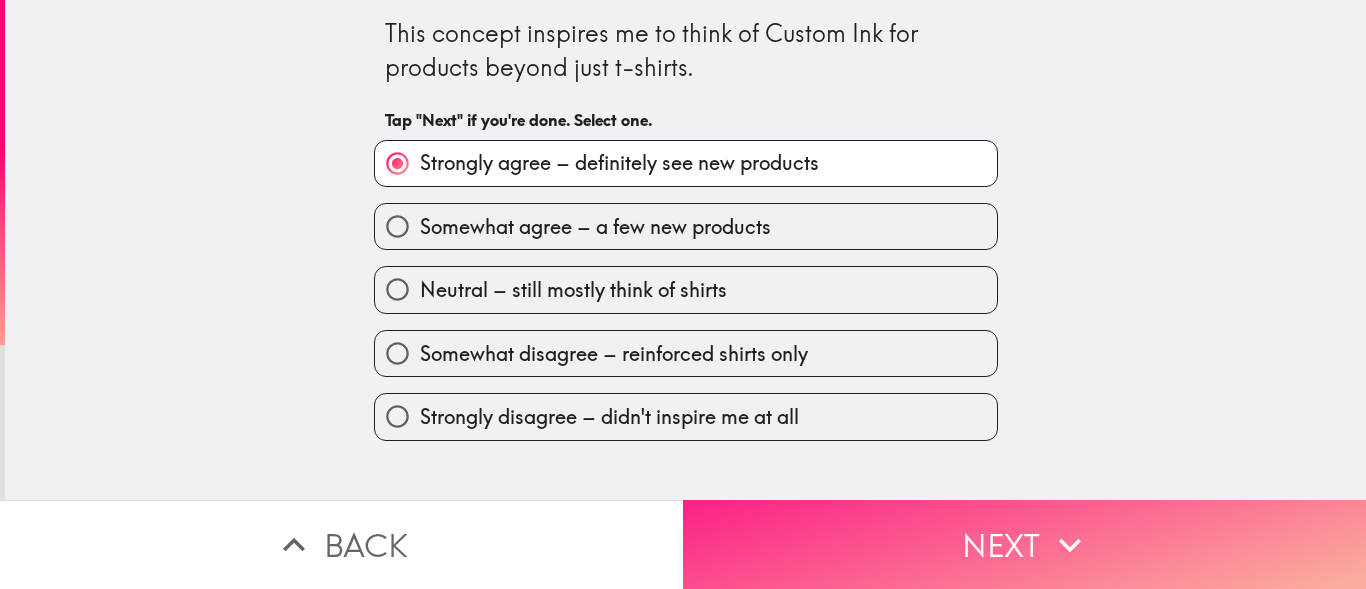 click on "Next" at bounding box center [1024, 544] 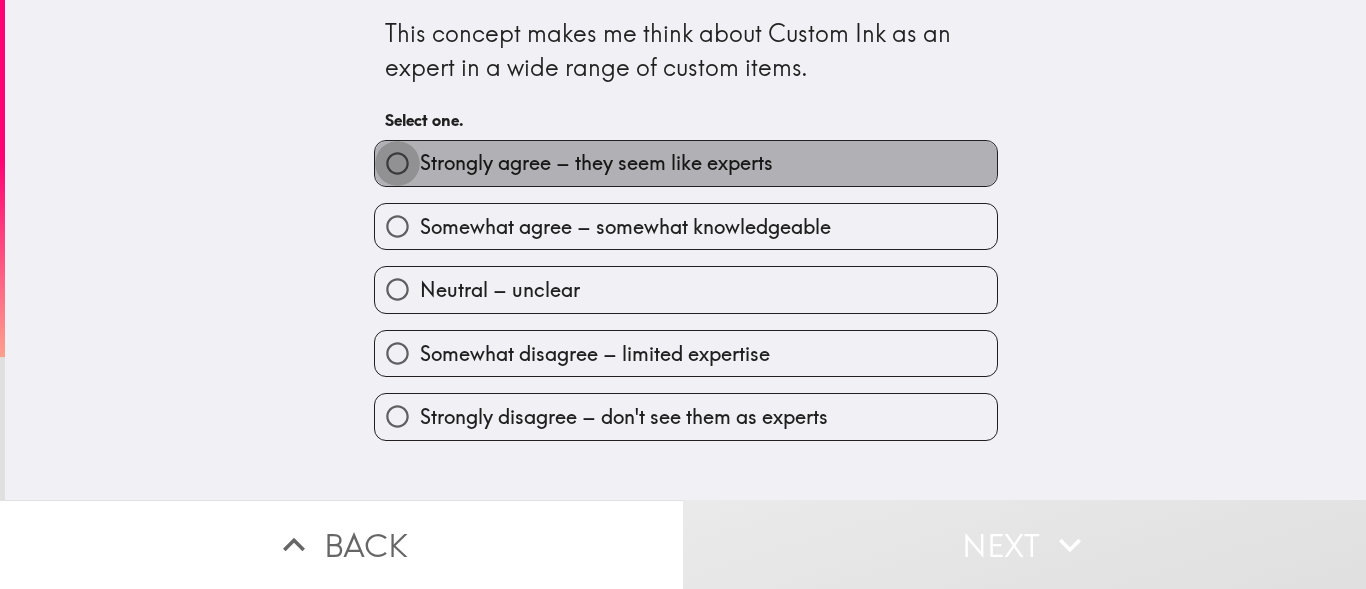 click on "Strongly agree – they seem like experts" at bounding box center [397, 163] 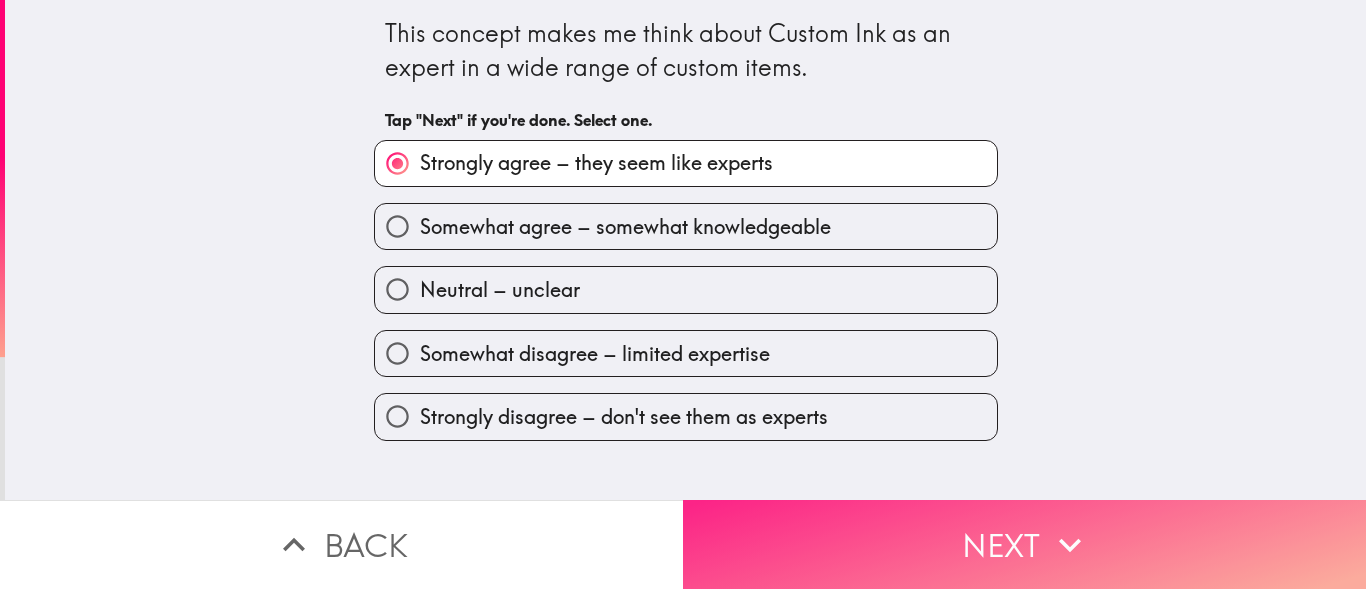 click on "Next" at bounding box center [1024, 544] 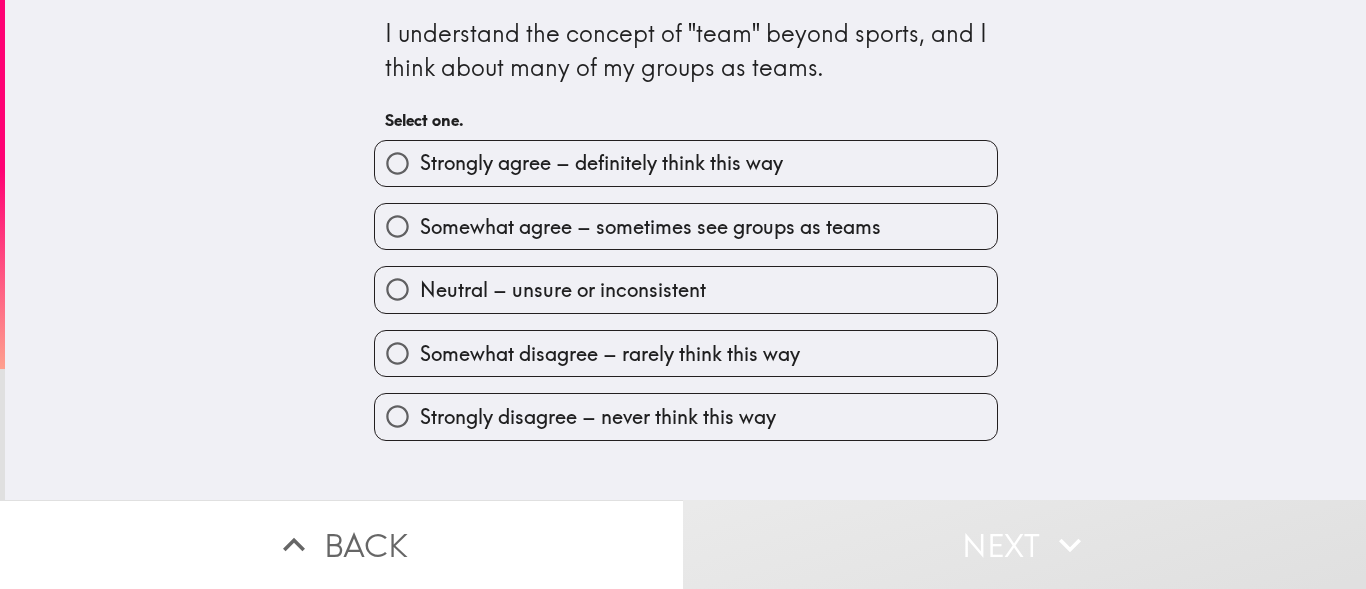 click on "Strongly agree – definitely think this way" at bounding box center [397, 163] 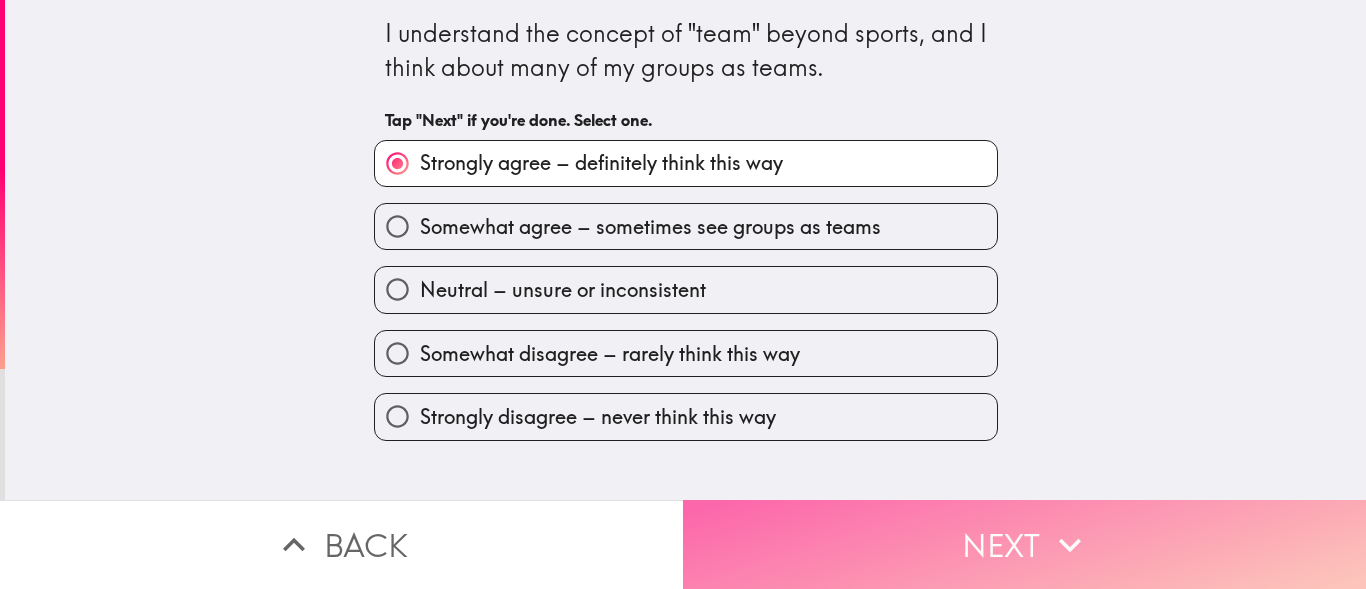 click on "Next" at bounding box center (1024, 544) 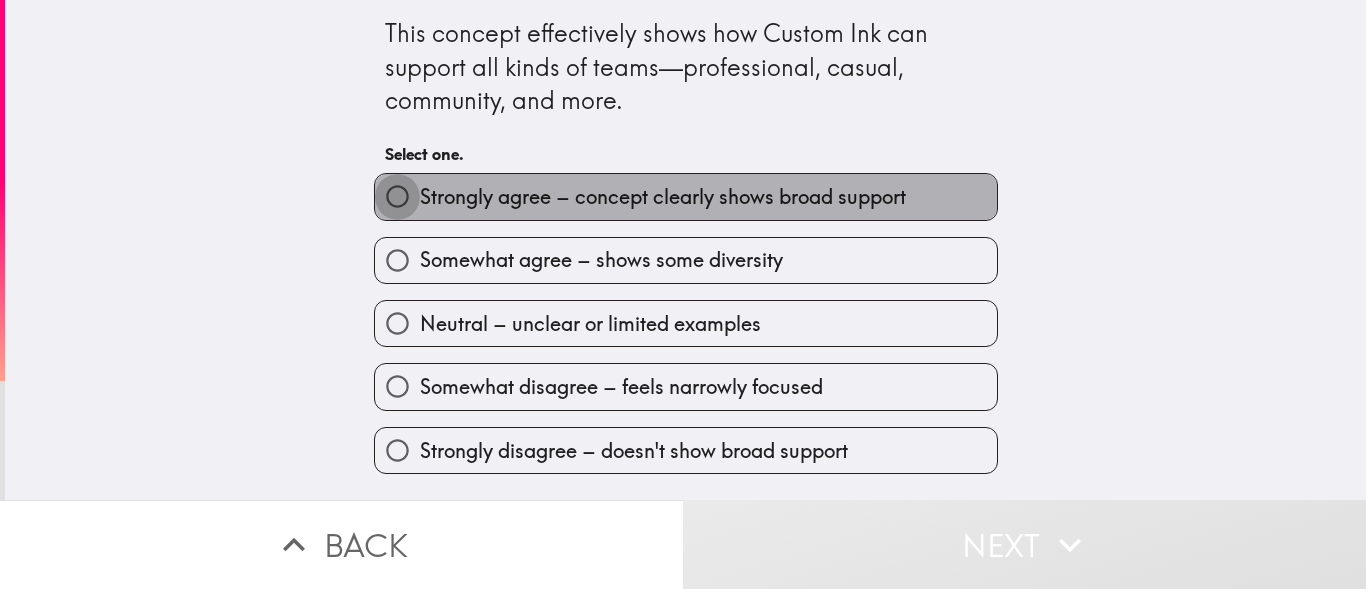 click on "Strongly agree – concept clearly shows broad support" at bounding box center (397, 196) 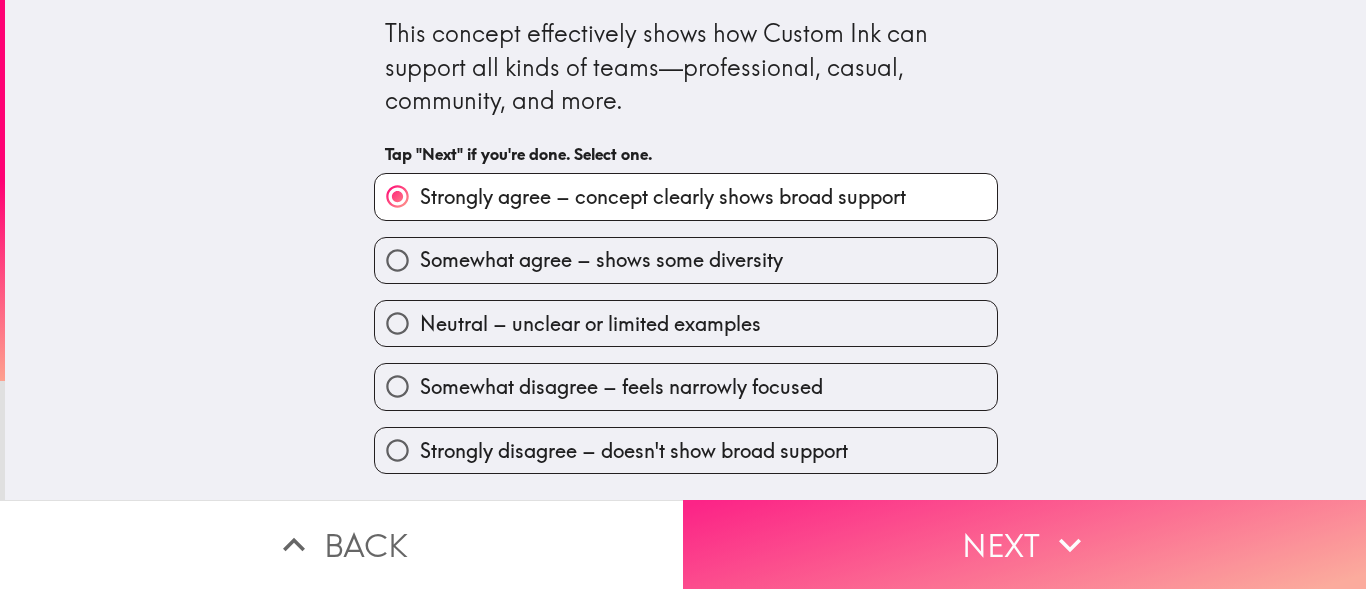 click on "Next" at bounding box center (1024, 544) 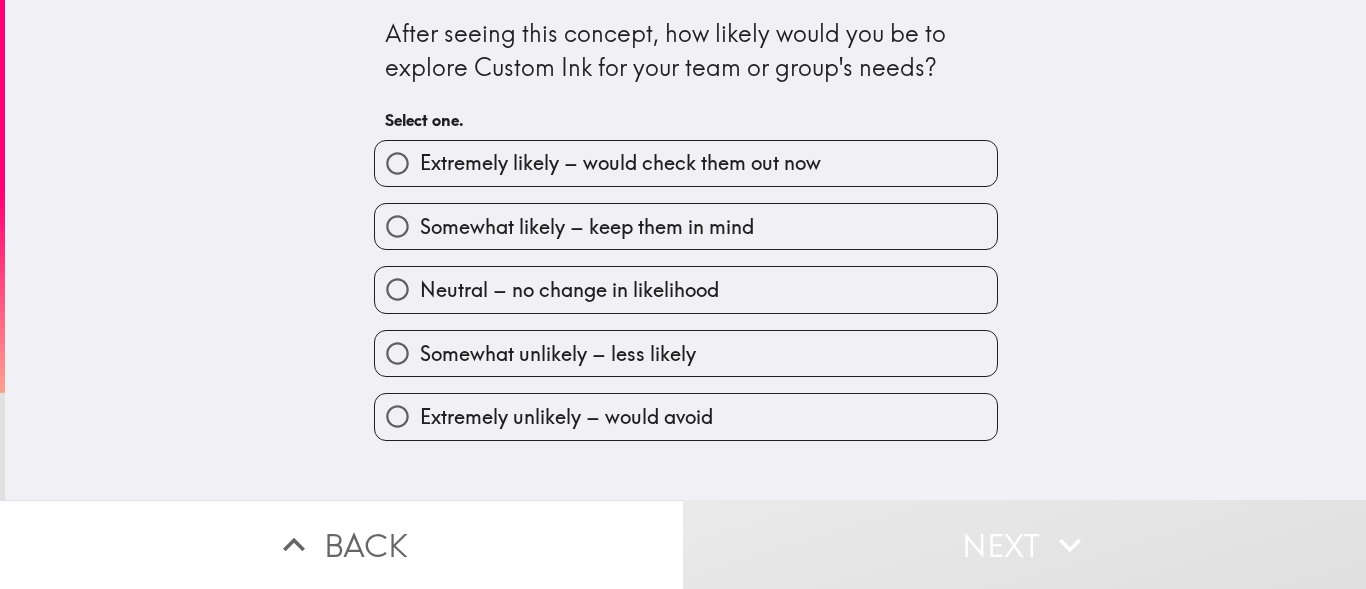 click on "Extremely likely – would check them out now" at bounding box center [397, 163] 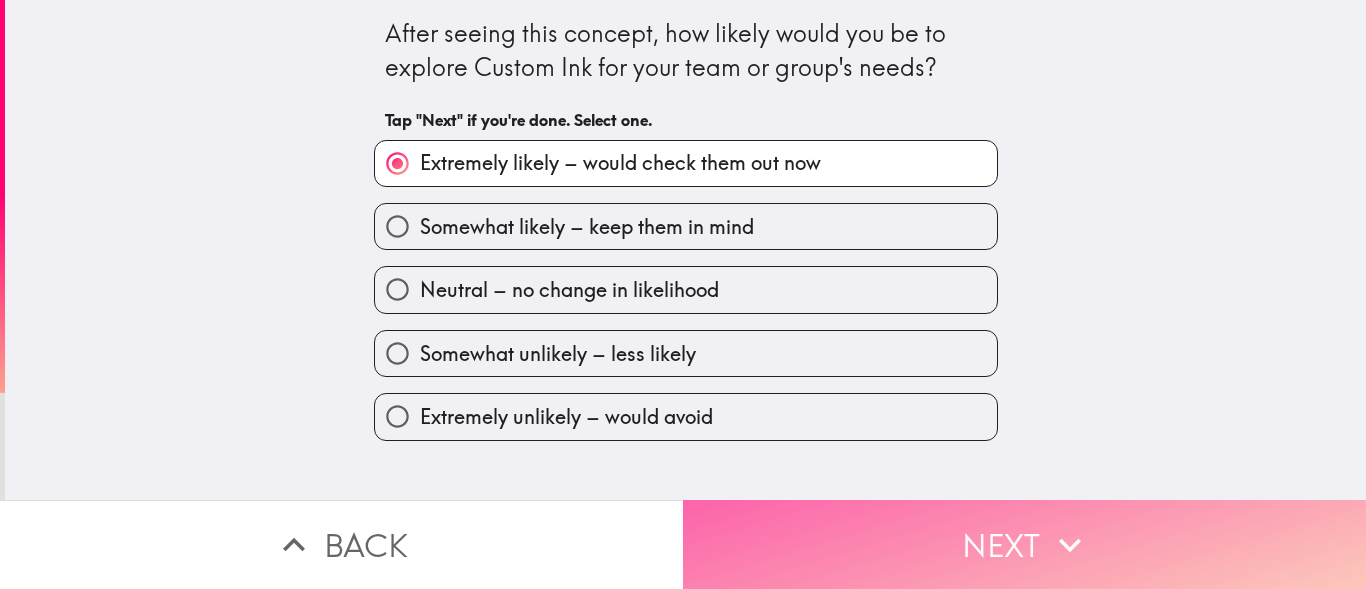 click on "Next" at bounding box center [1024, 544] 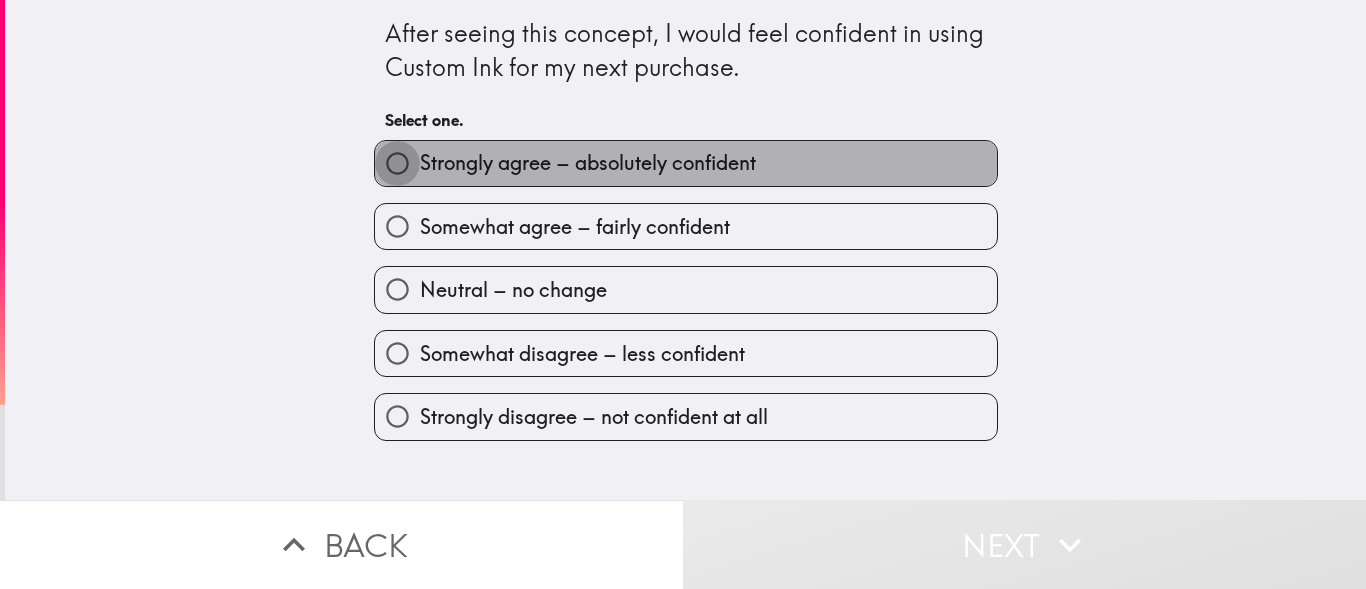 click on "Strongly agree – absolutely confident" at bounding box center [397, 163] 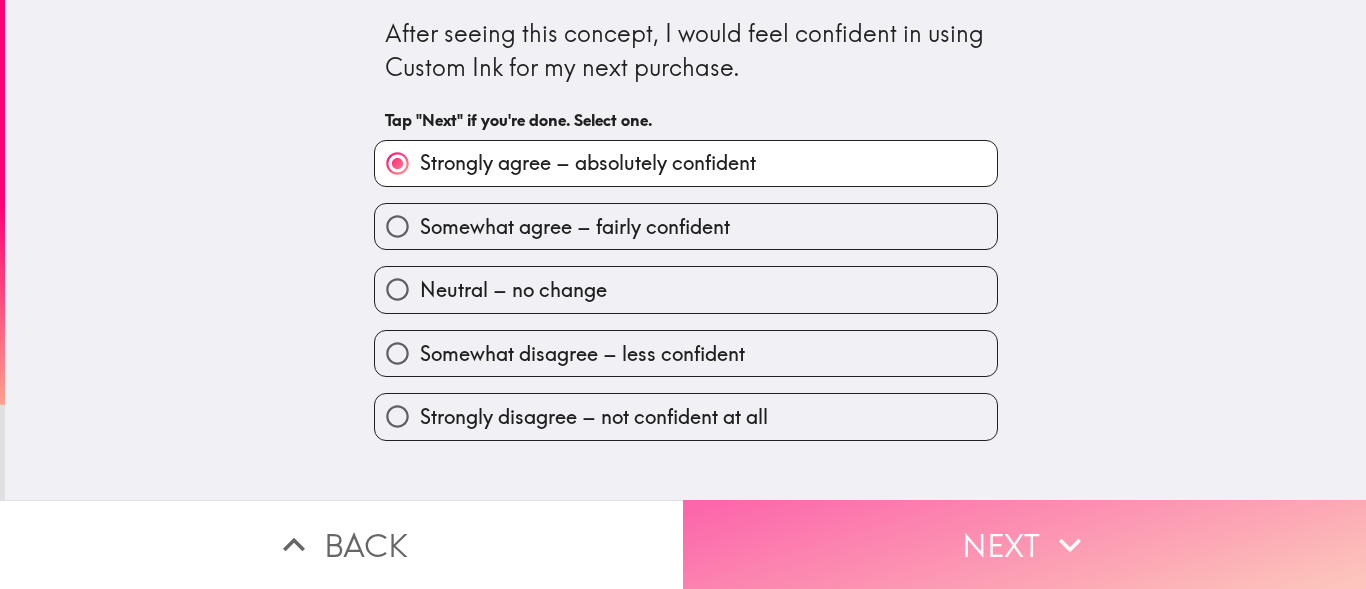 click on "Next" at bounding box center [1024, 544] 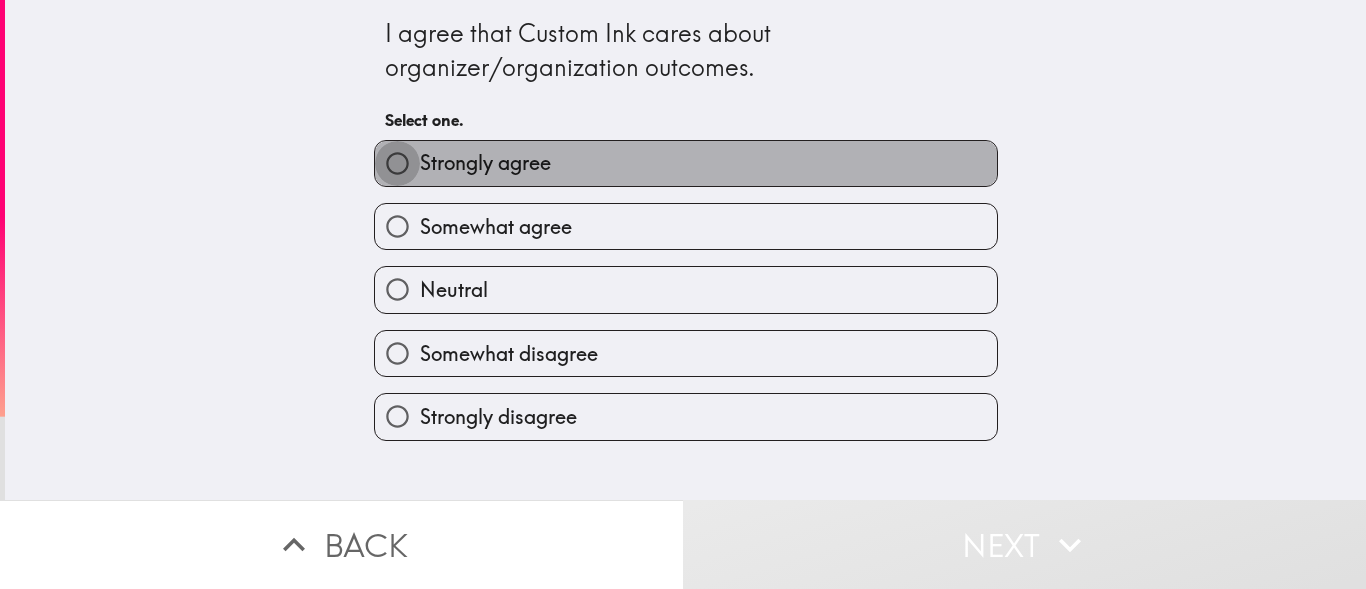 click on "Strongly agree" at bounding box center (397, 163) 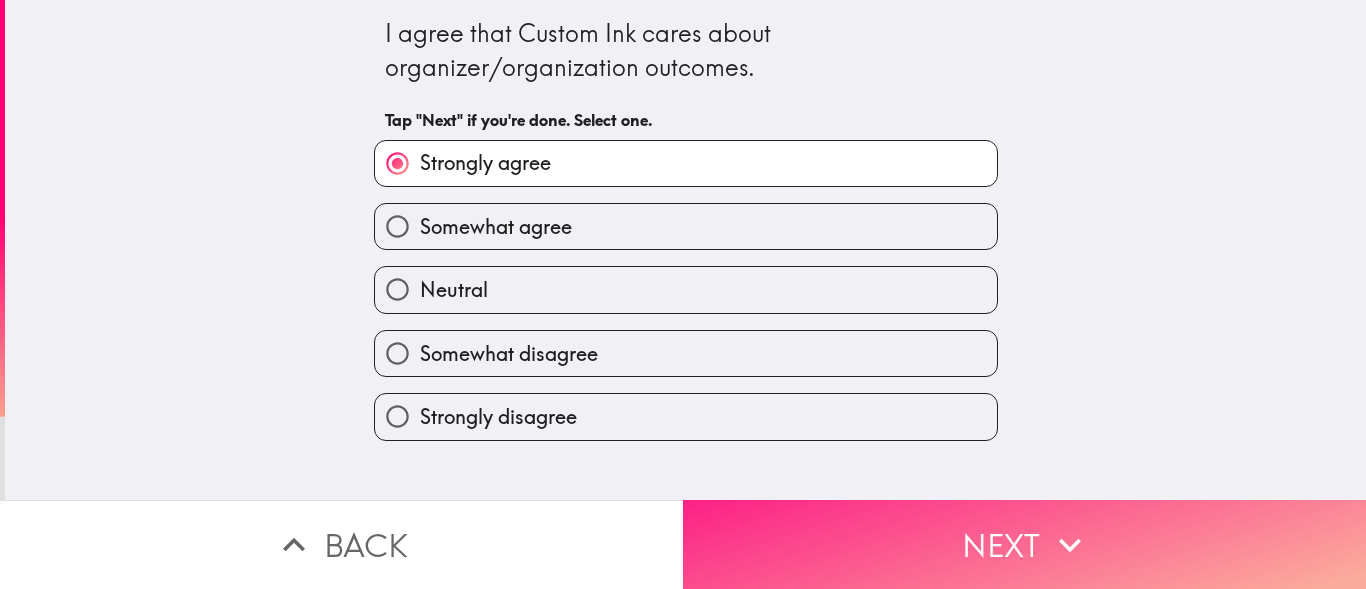 click on "Next" at bounding box center (1024, 544) 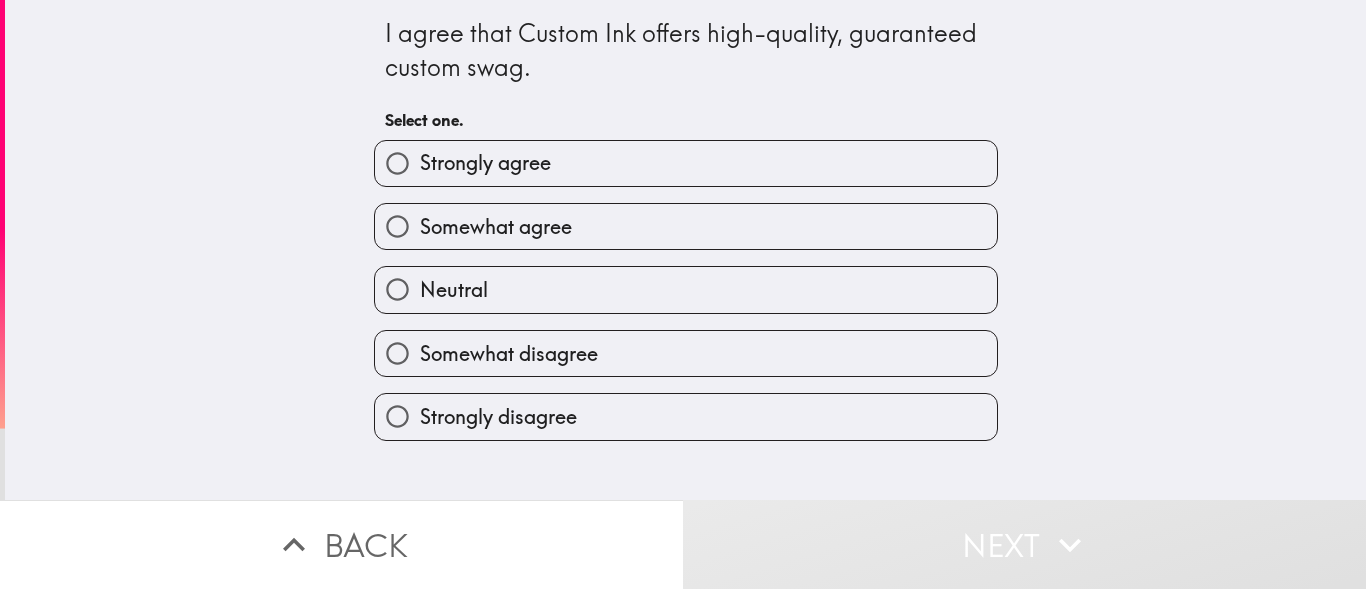 click on "Strongly agree" at bounding box center (397, 163) 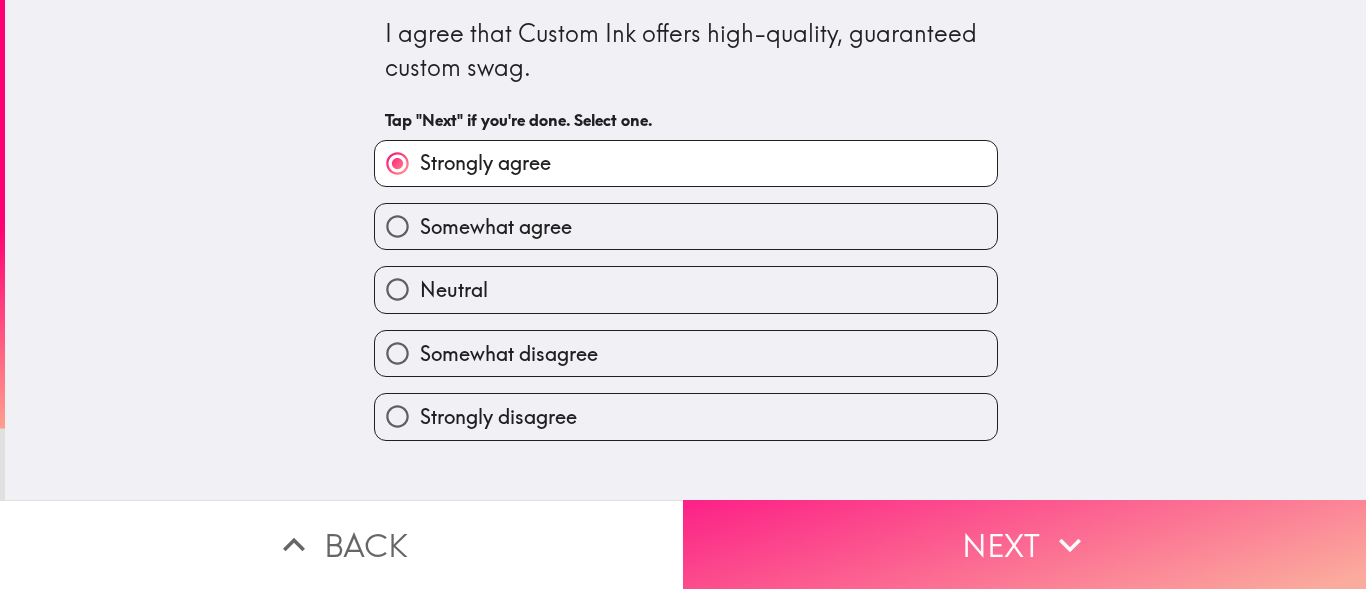 click on "Next" at bounding box center (1024, 544) 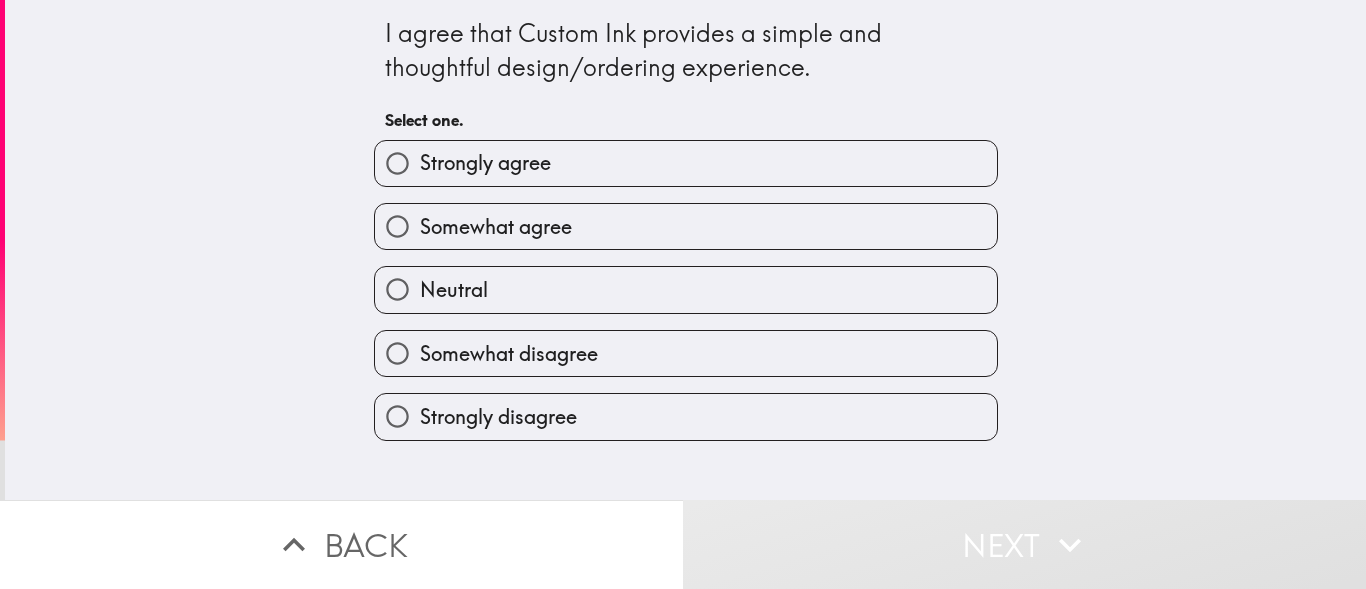 click on "Strongly agree" at bounding box center [397, 163] 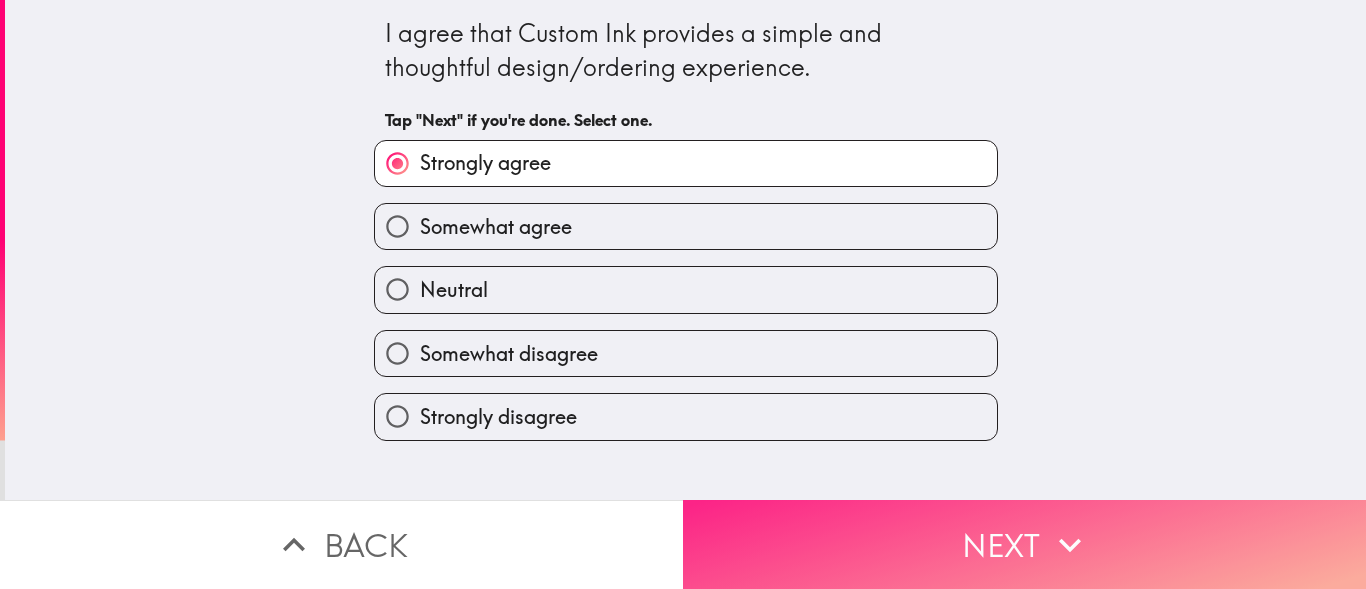 click on "Next" at bounding box center (1024, 544) 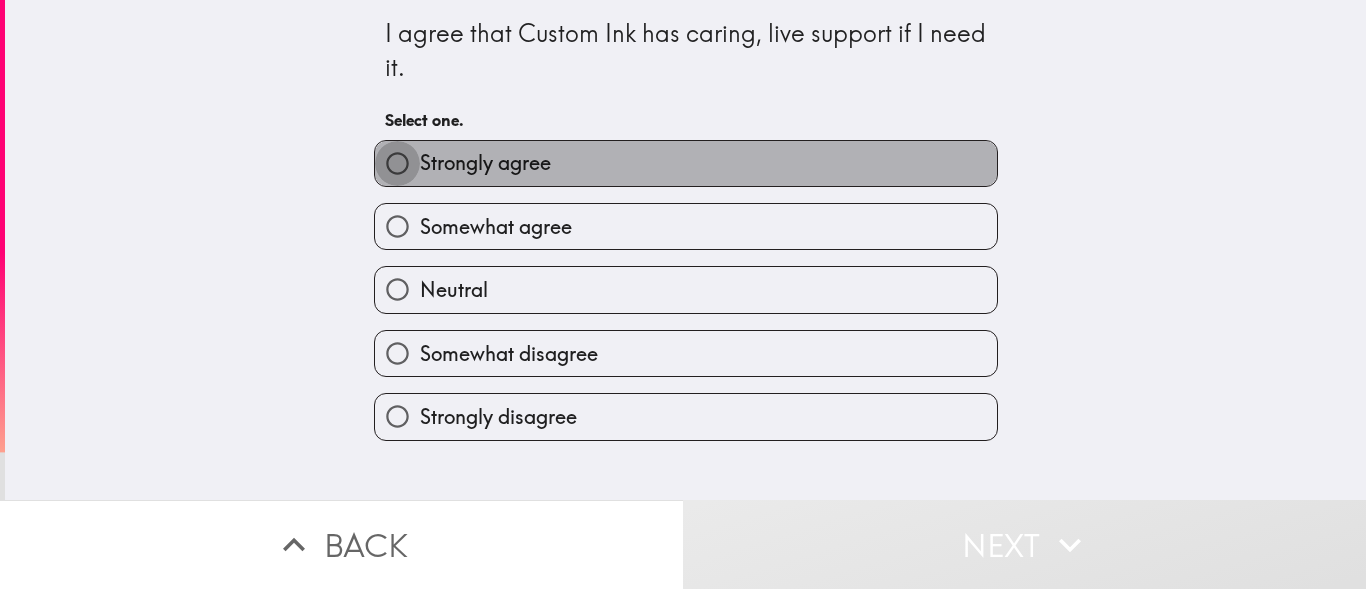 click on "Strongly agree" at bounding box center (397, 163) 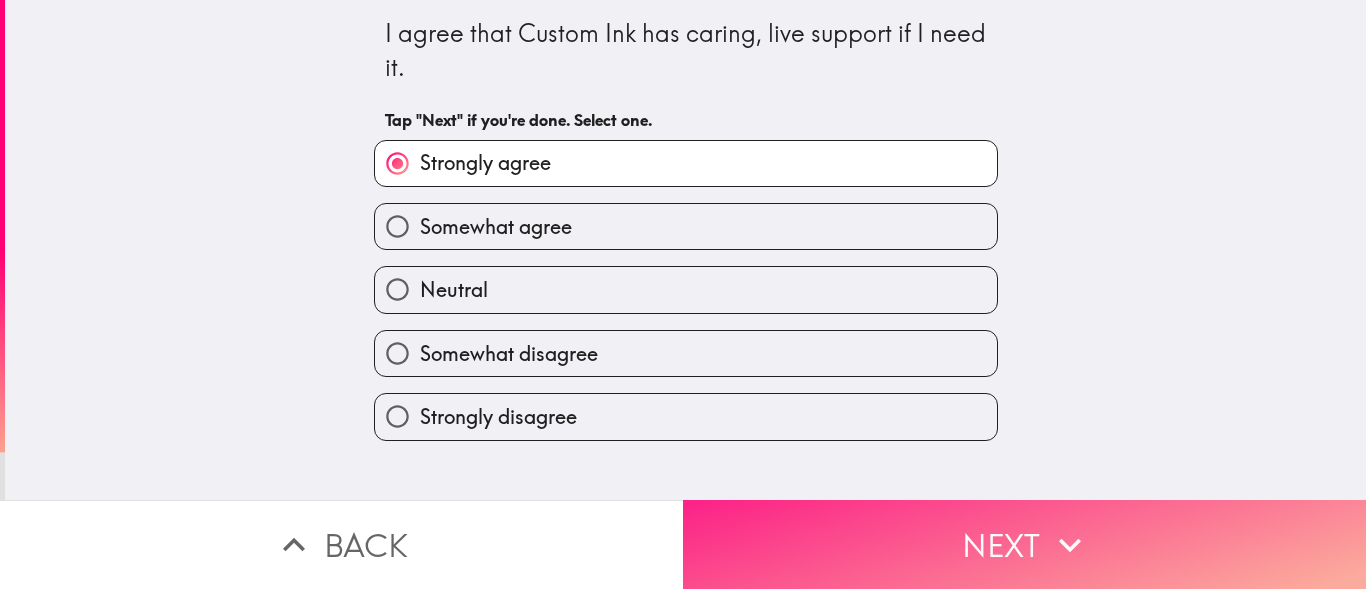 click on "Next" at bounding box center (1024, 544) 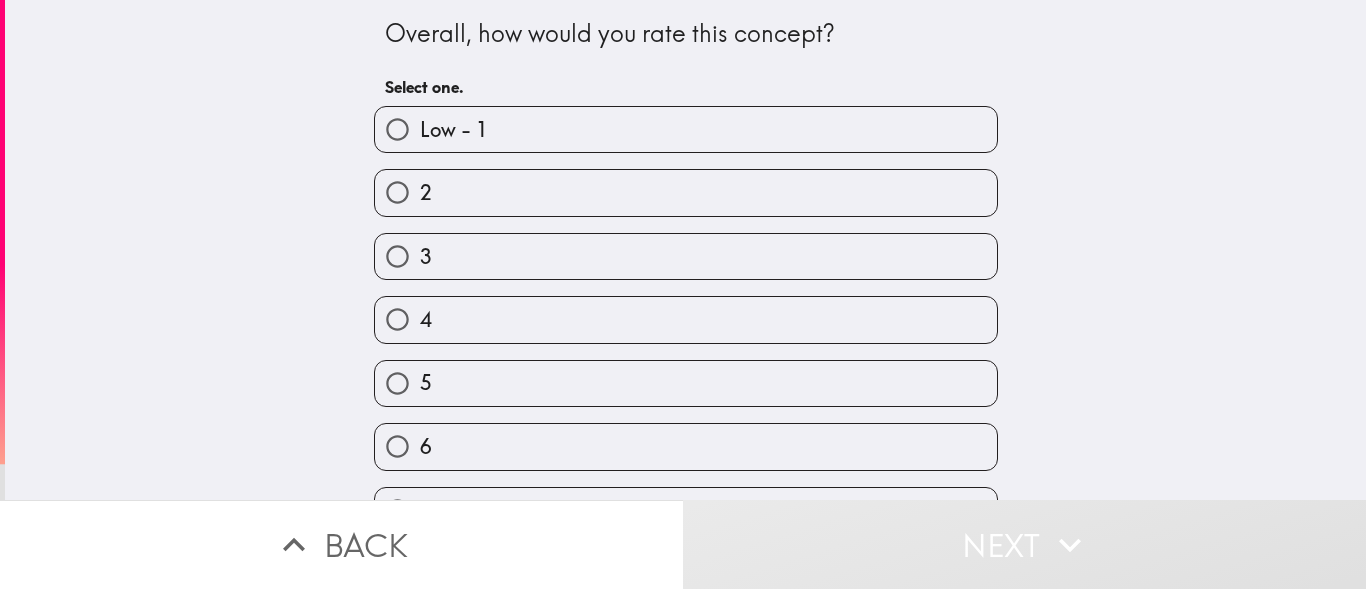 scroll, scrollTop: 239, scrollLeft: 0, axis: vertical 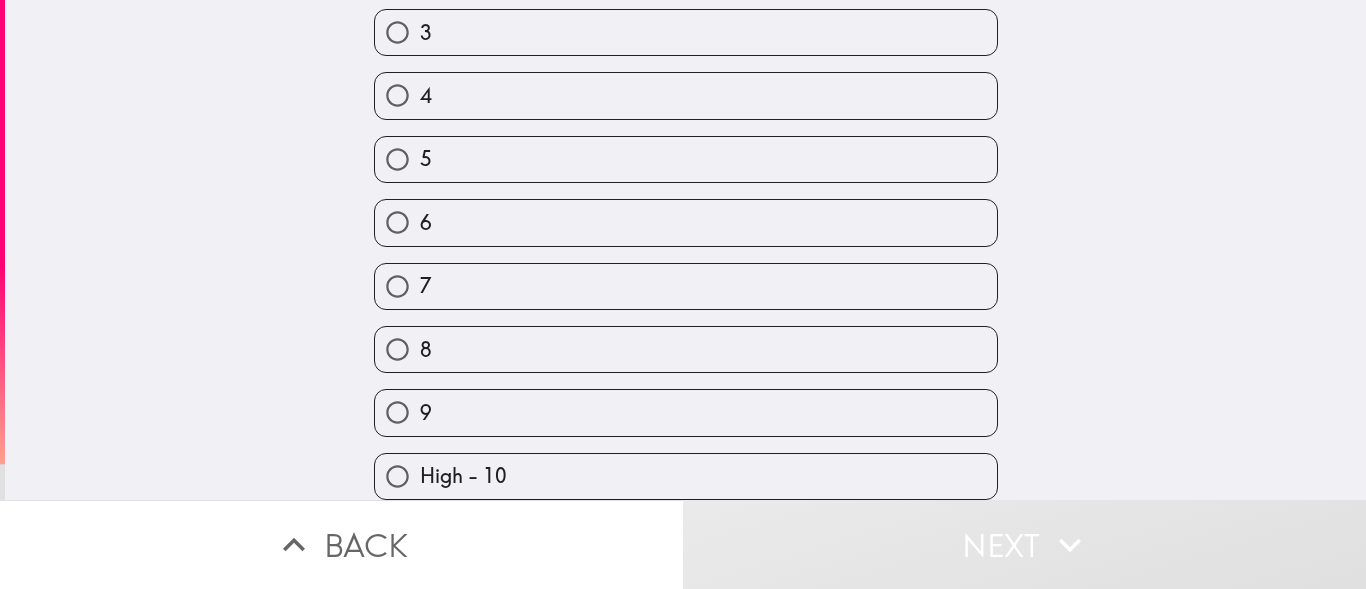 click on "High - 10" at bounding box center (397, 476) 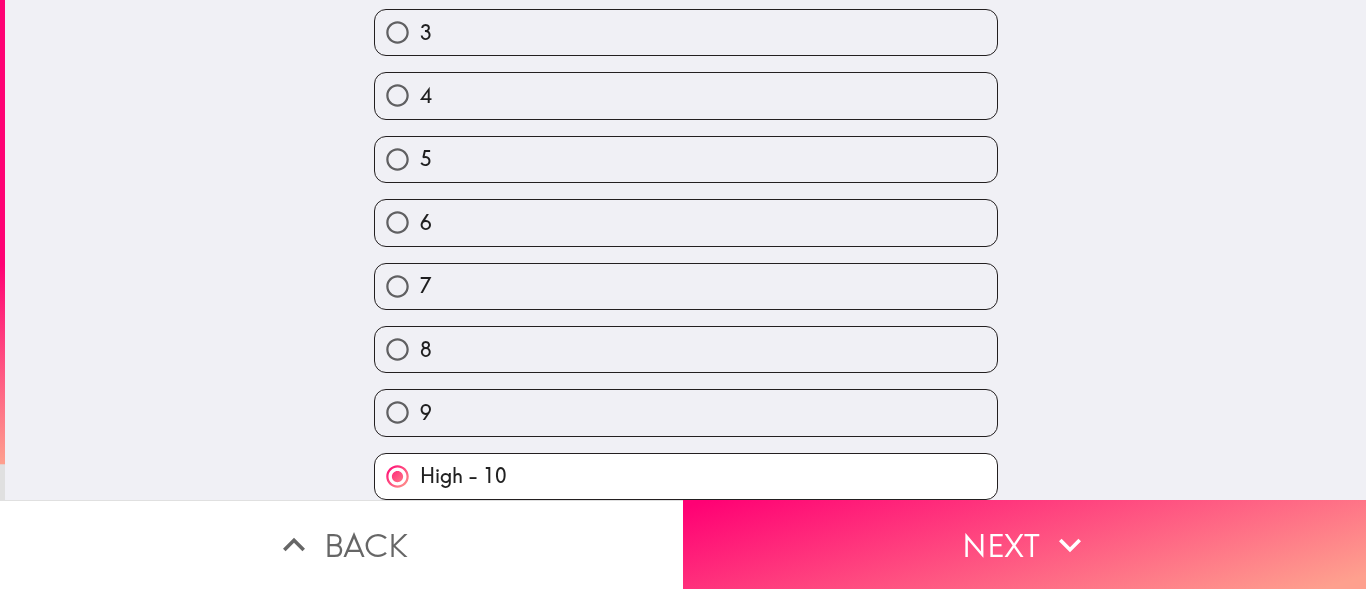 click on "Overall, how would you rate this concept? Tap "Next" if you're done.   Select one. Low - 1 2 3 4 5 6 7 8 9 High - 10" at bounding box center [685, 250] 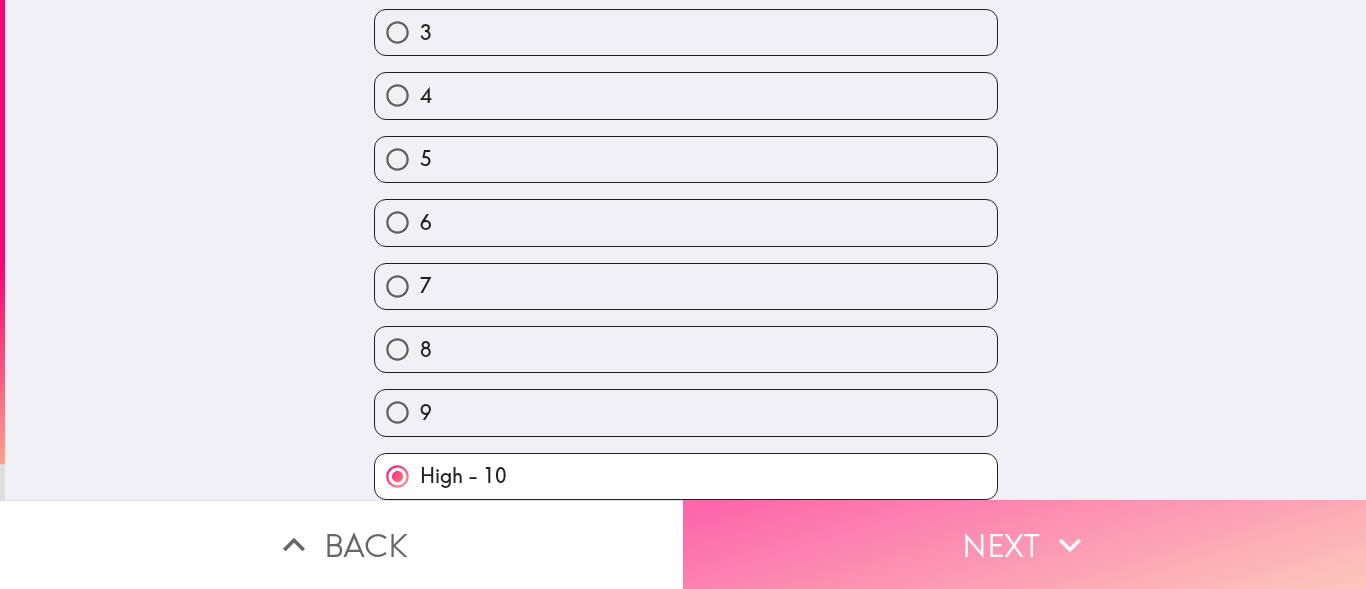 click on "Next" at bounding box center [1024, 544] 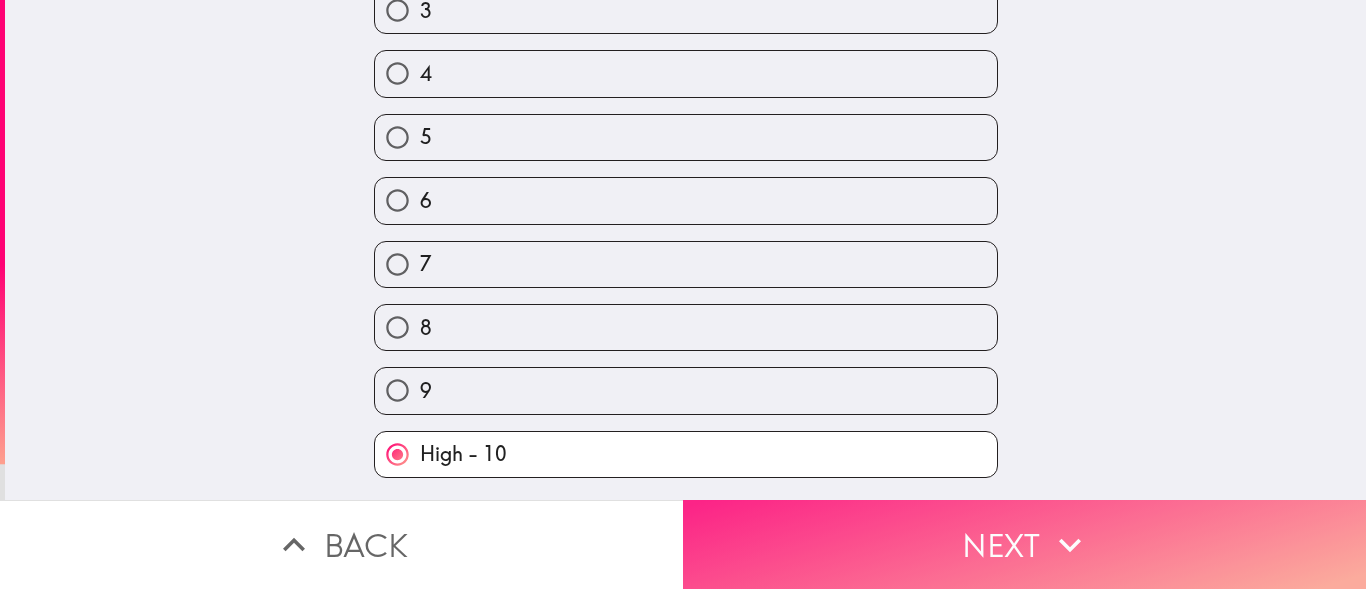 scroll, scrollTop: 0, scrollLeft: 0, axis: both 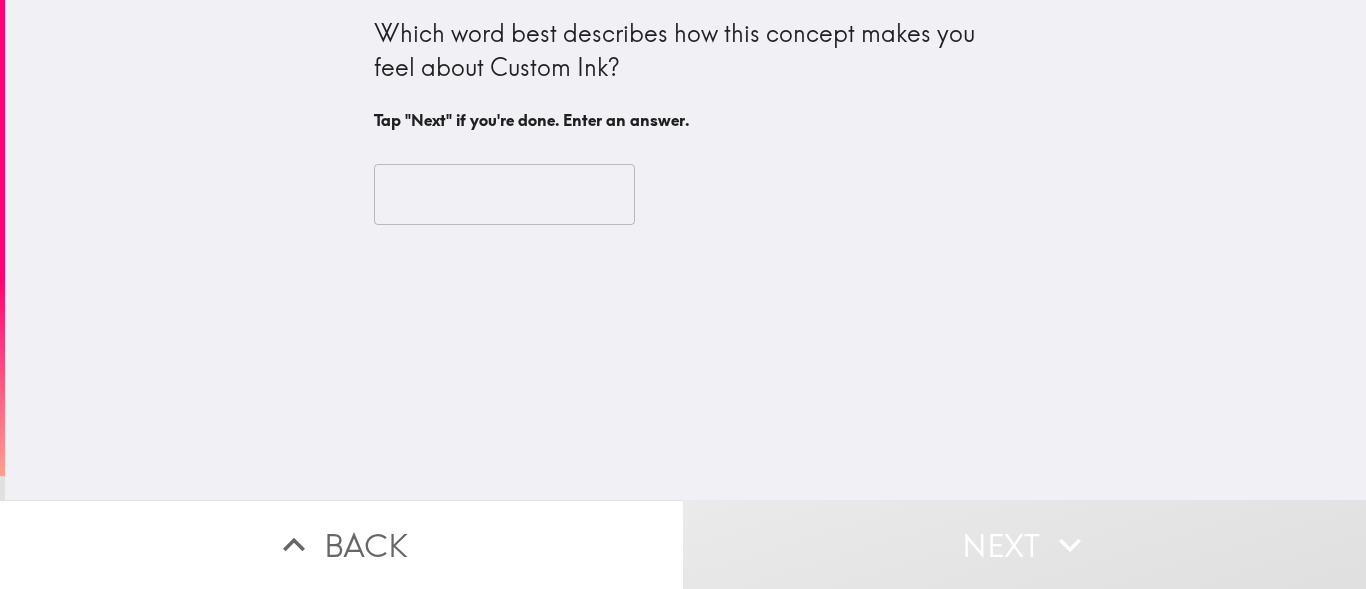 click at bounding box center [504, 195] 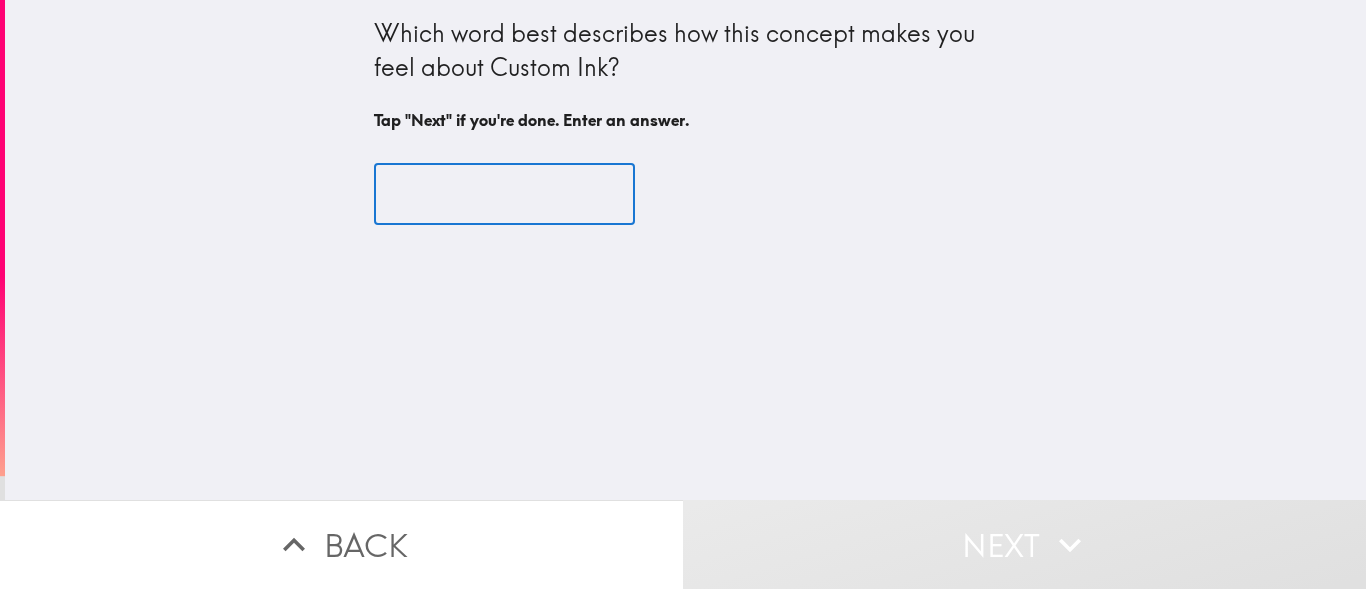 click on "Which word best describes how this concept makes you feel about Custom Ink?" at bounding box center (686, 50) 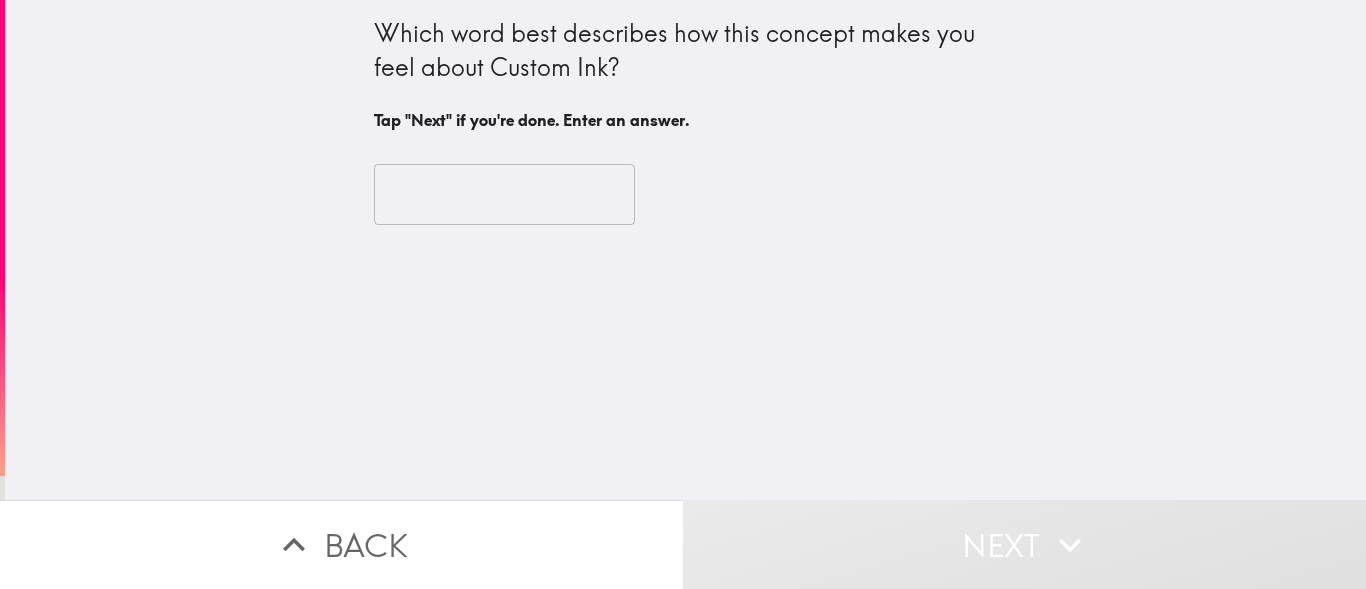 click on "Which word best describes how this concept makes you feel about Custom Ink?" at bounding box center [686, 50] 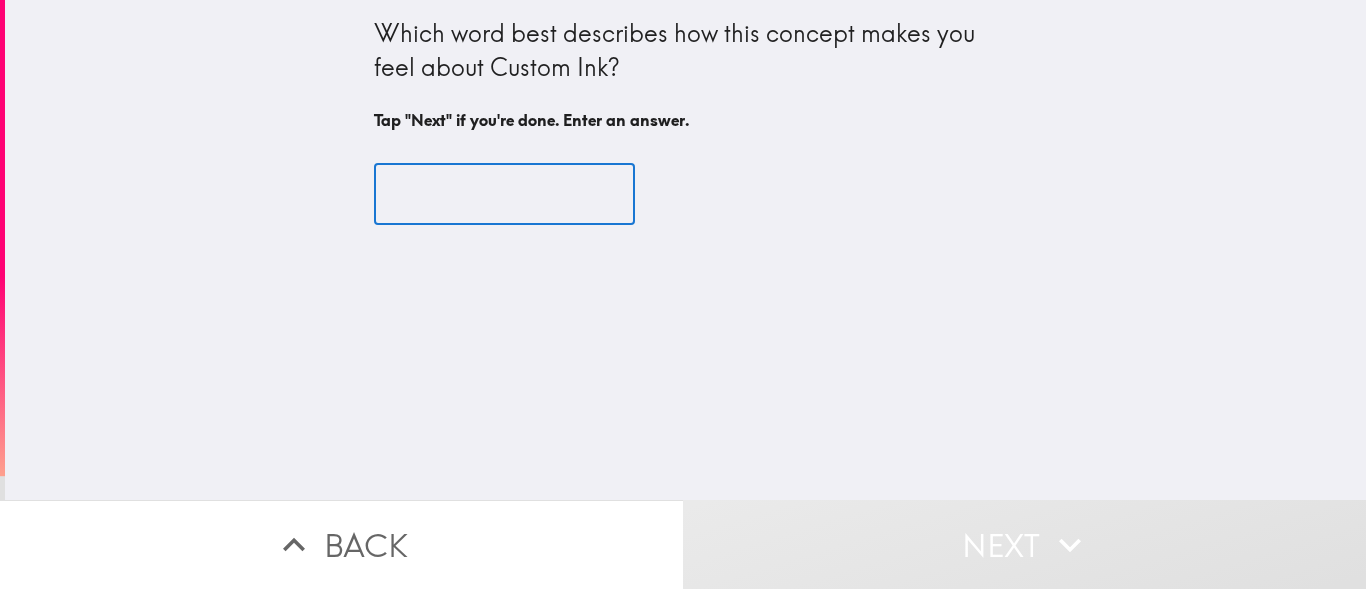 click at bounding box center [504, 195] 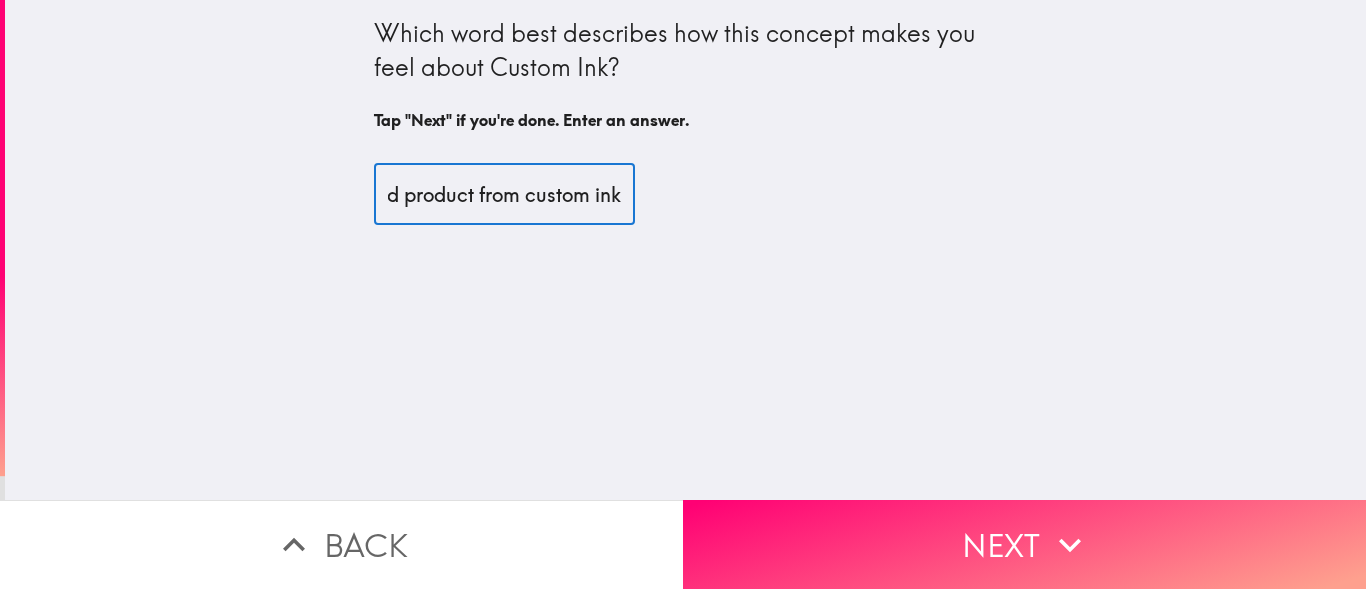 scroll, scrollTop: 0, scrollLeft: 349, axis: horizontal 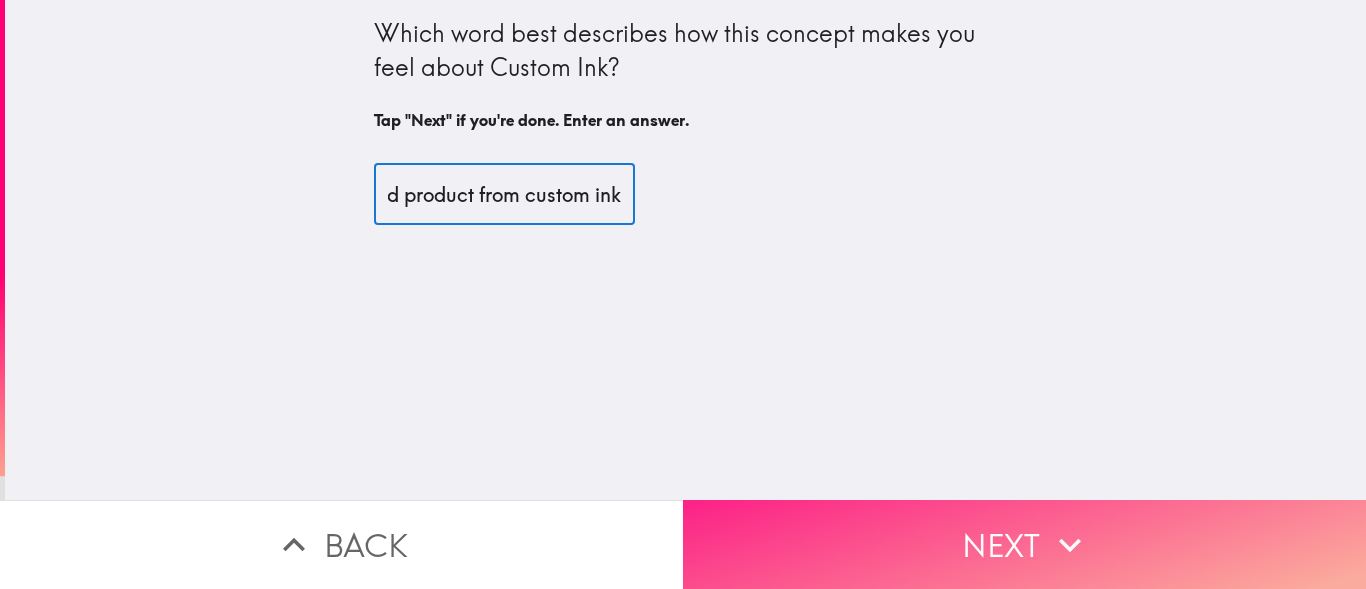 type on "The ad express a unique concept and product from custom ink" 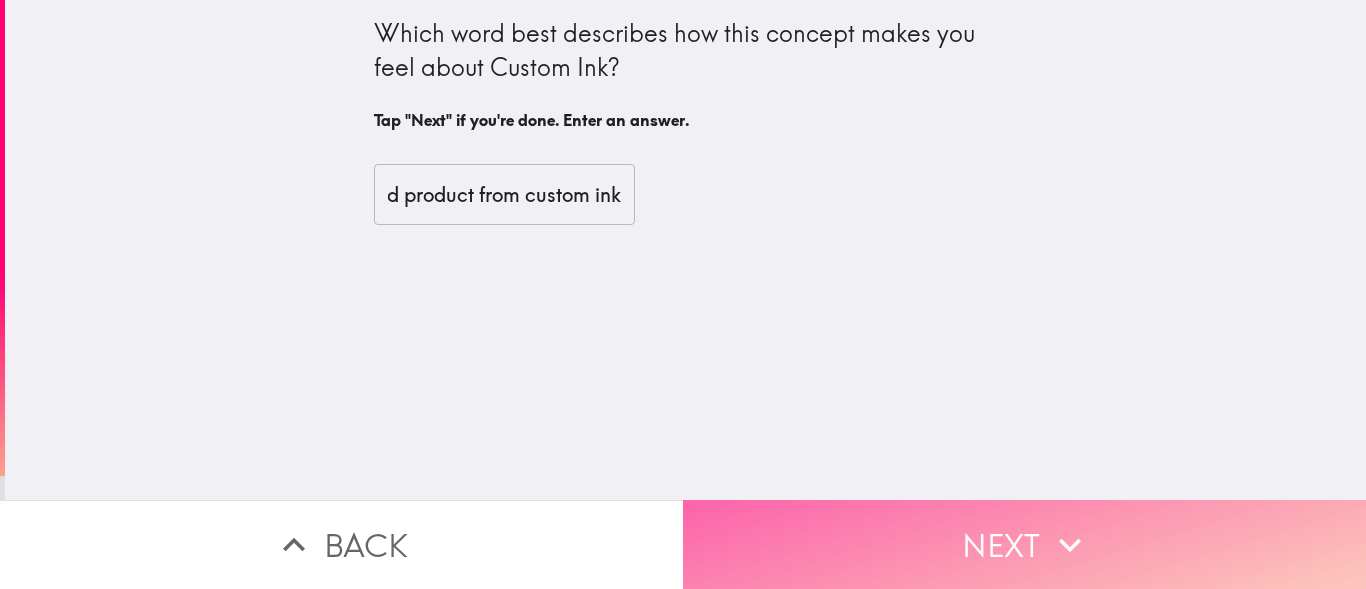 scroll, scrollTop: 0, scrollLeft: 0, axis: both 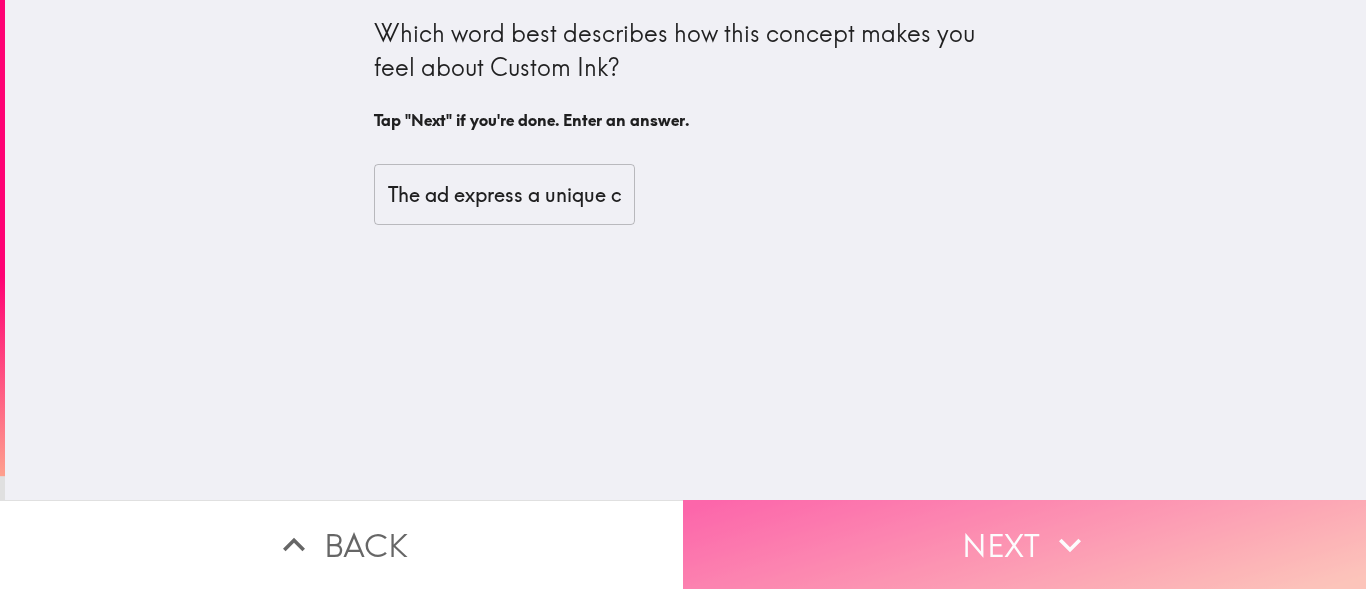 click on "Next" at bounding box center (1024, 544) 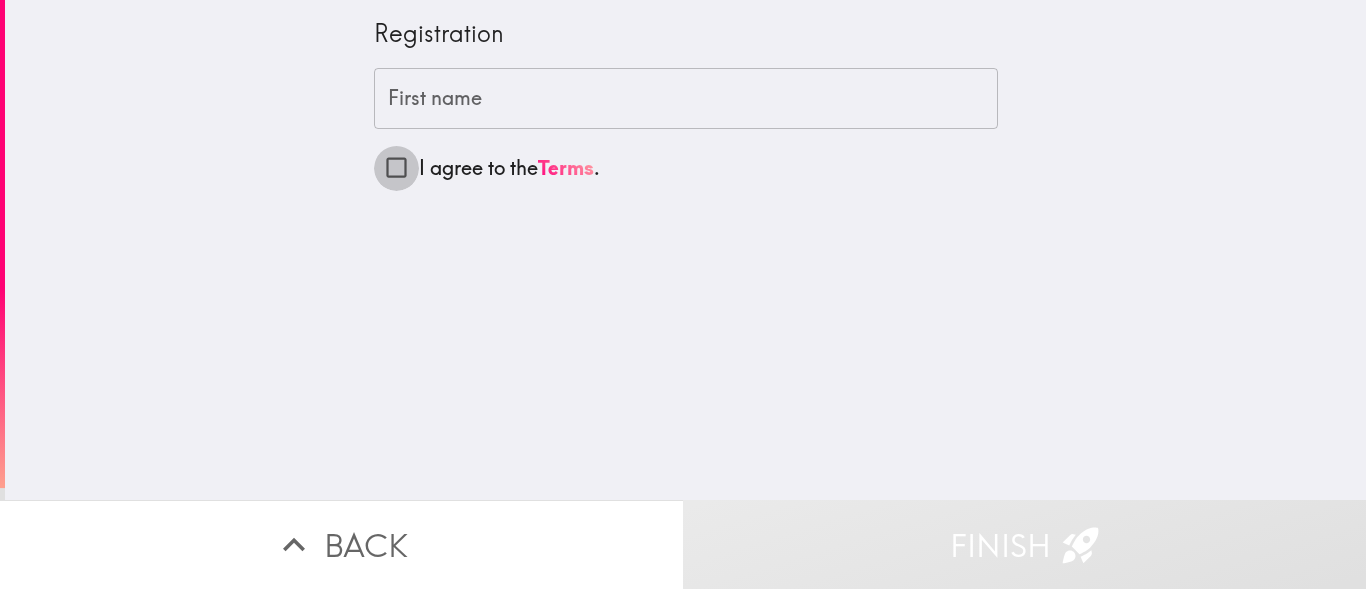 click on "I agree to the  Terms ." at bounding box center (396, 167) 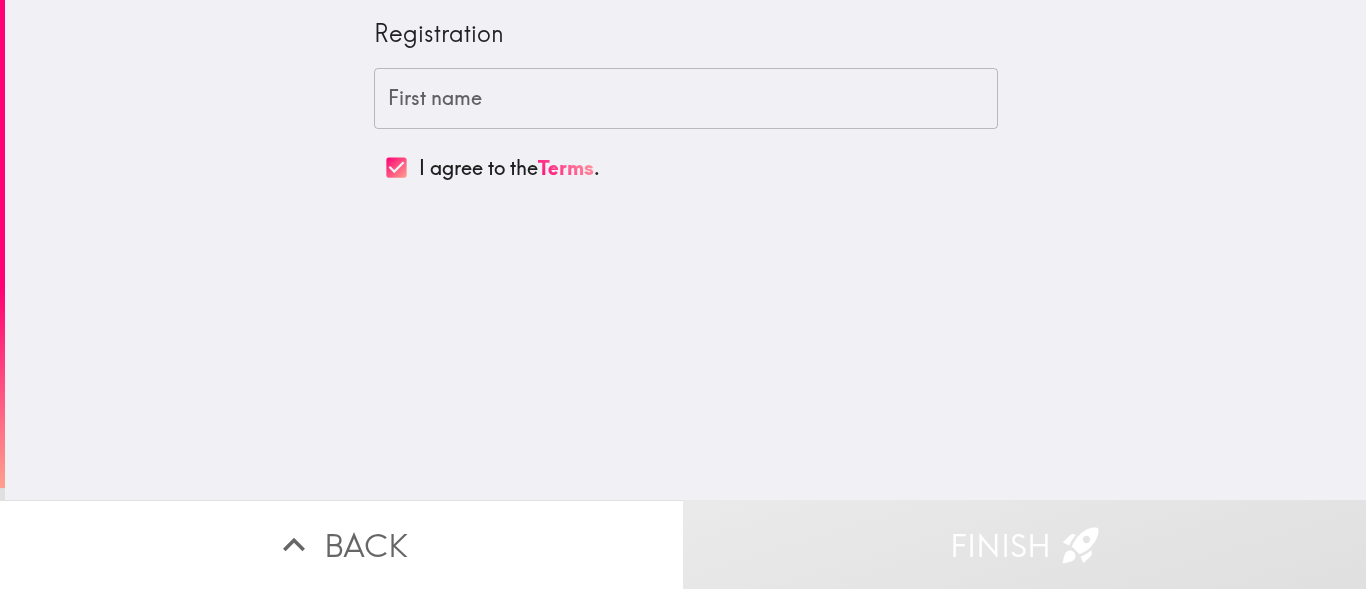 click on "First name First name" at bounding box center [686, 99] 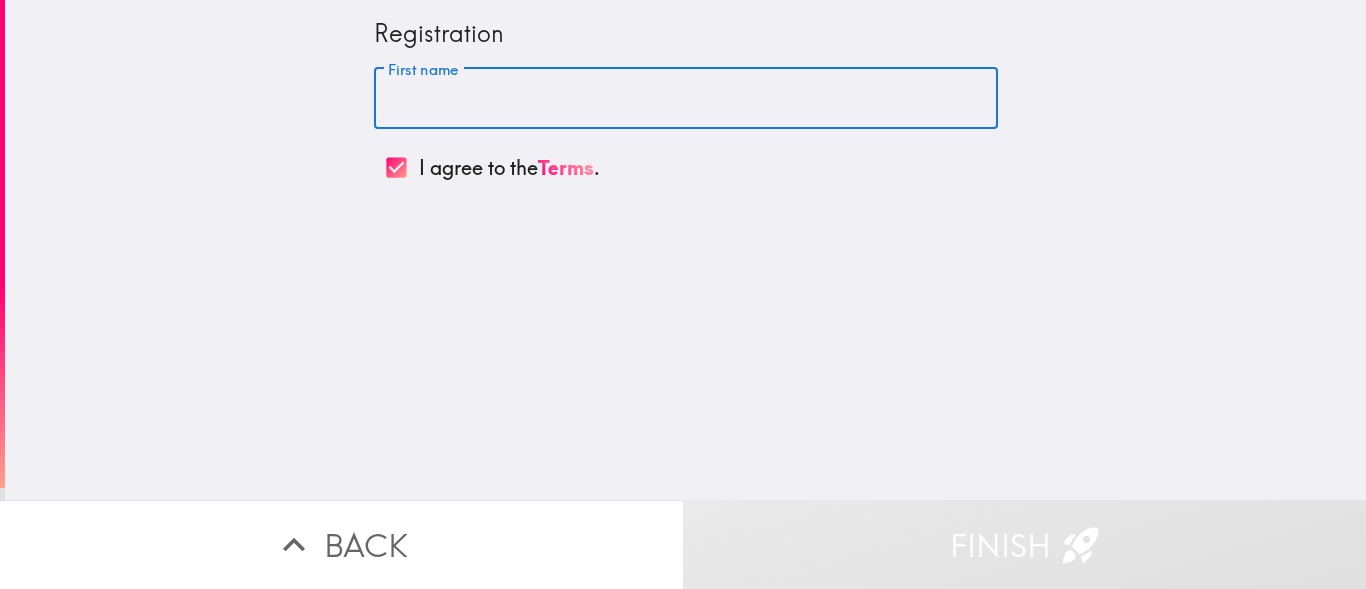 type on "F" 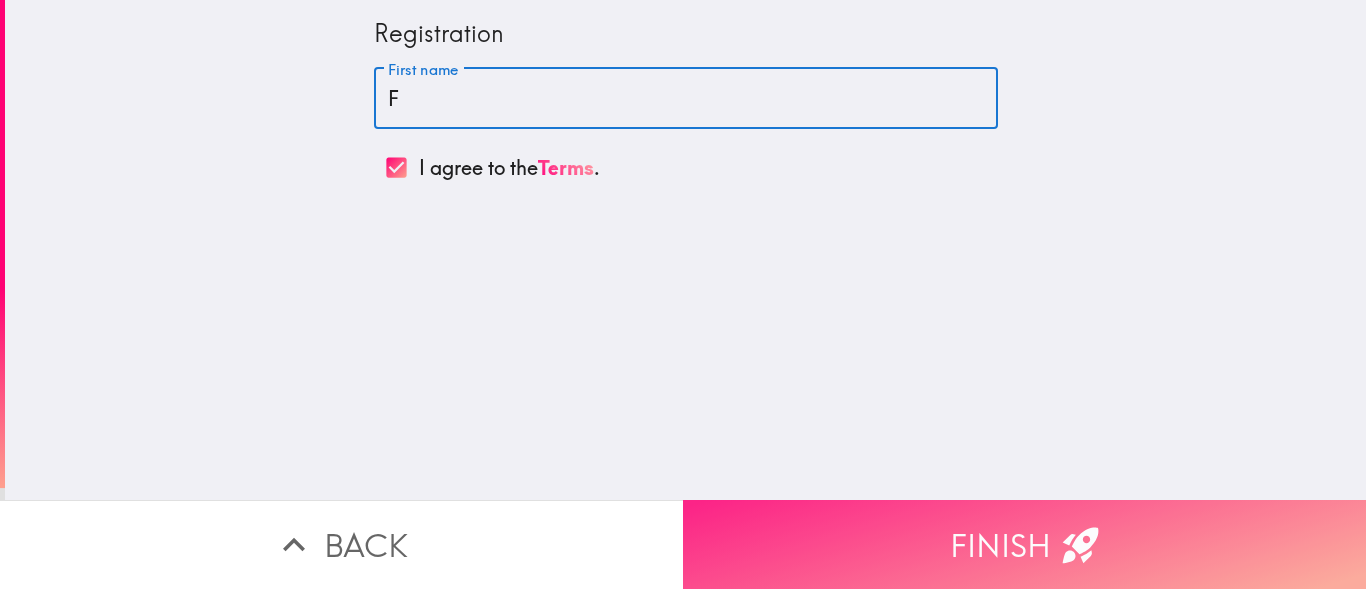 click on "Finish" at bounding box center (1024, 544) 